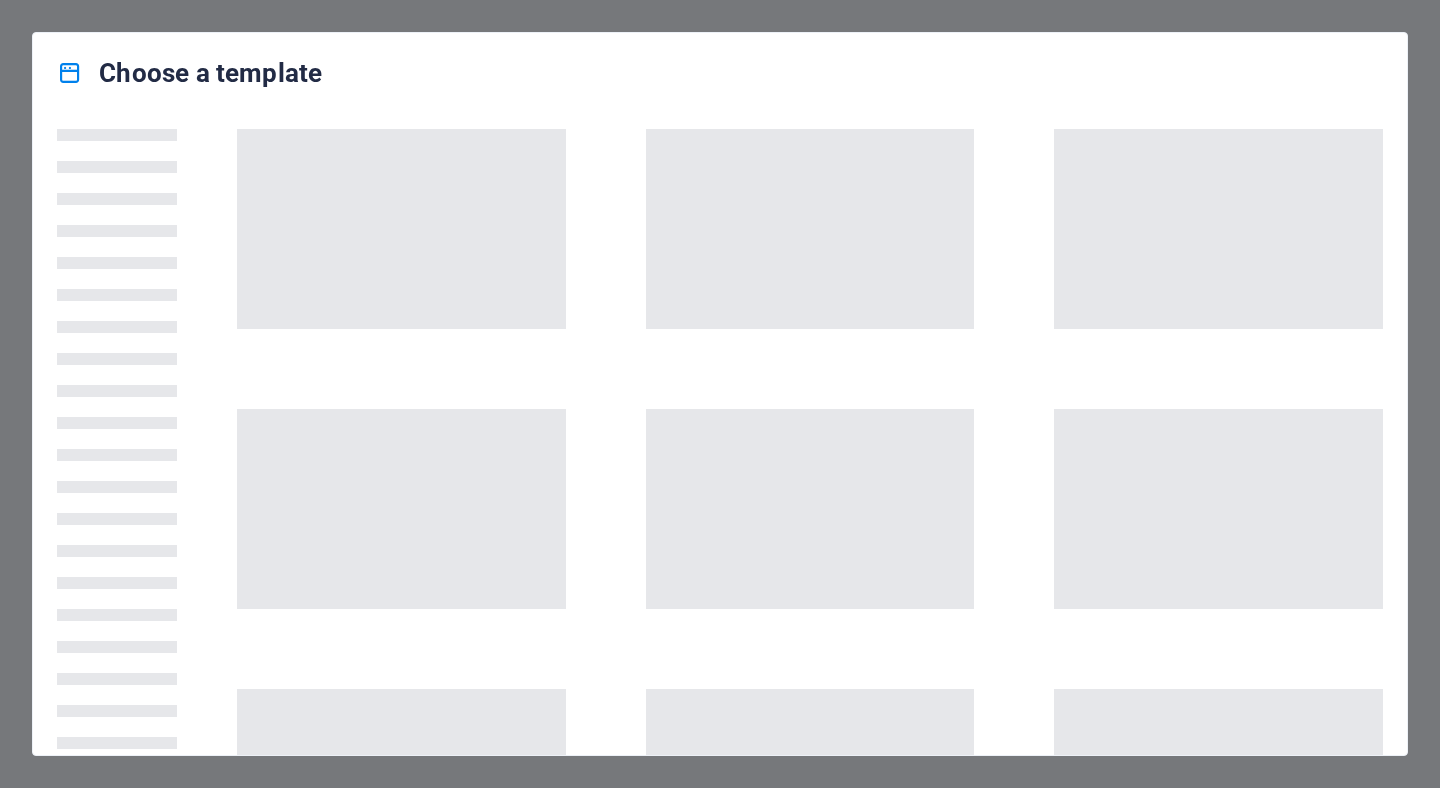 scroll, scrollTop: 0, scrollLeft: 0, axis: both 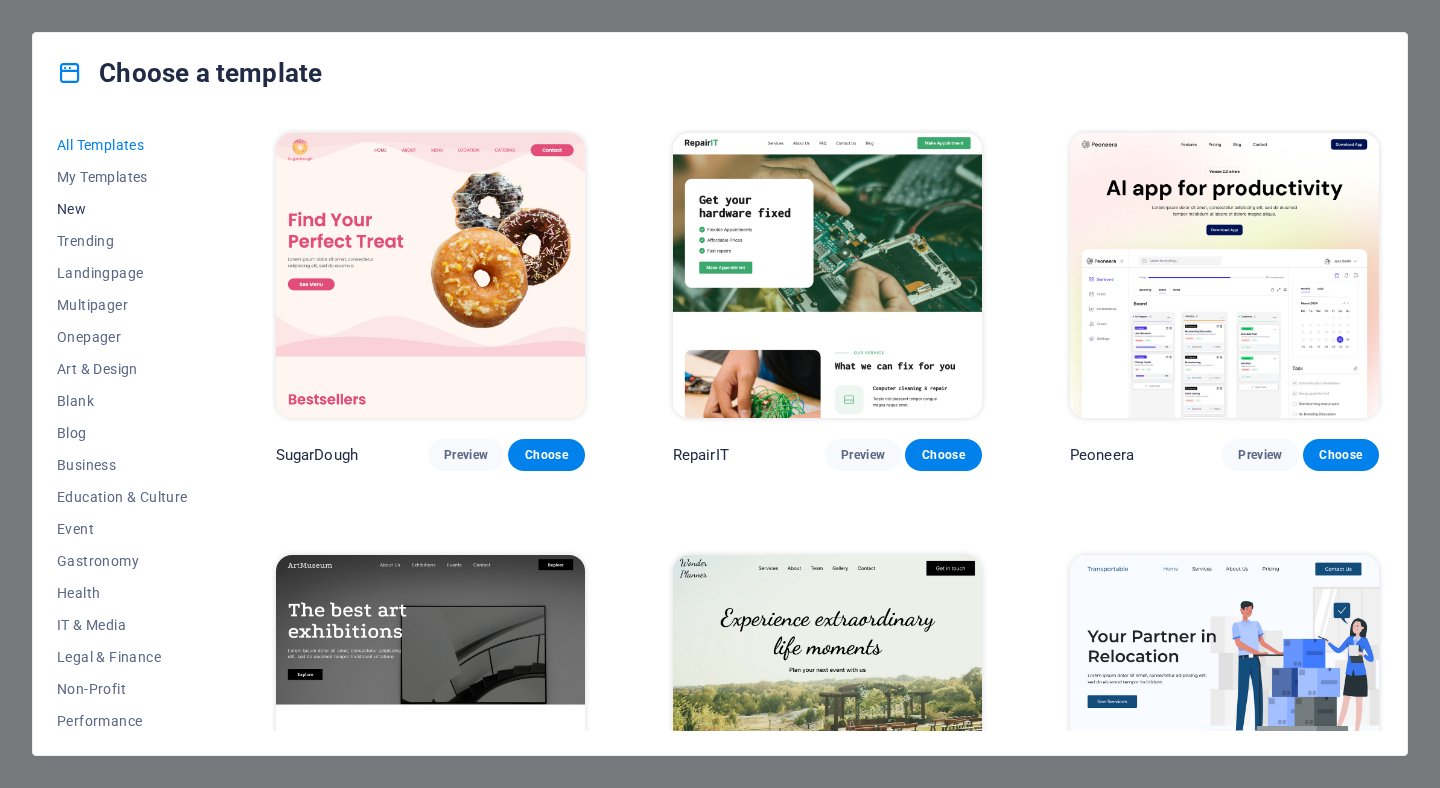click on "New" at bounding box center [122, 209] 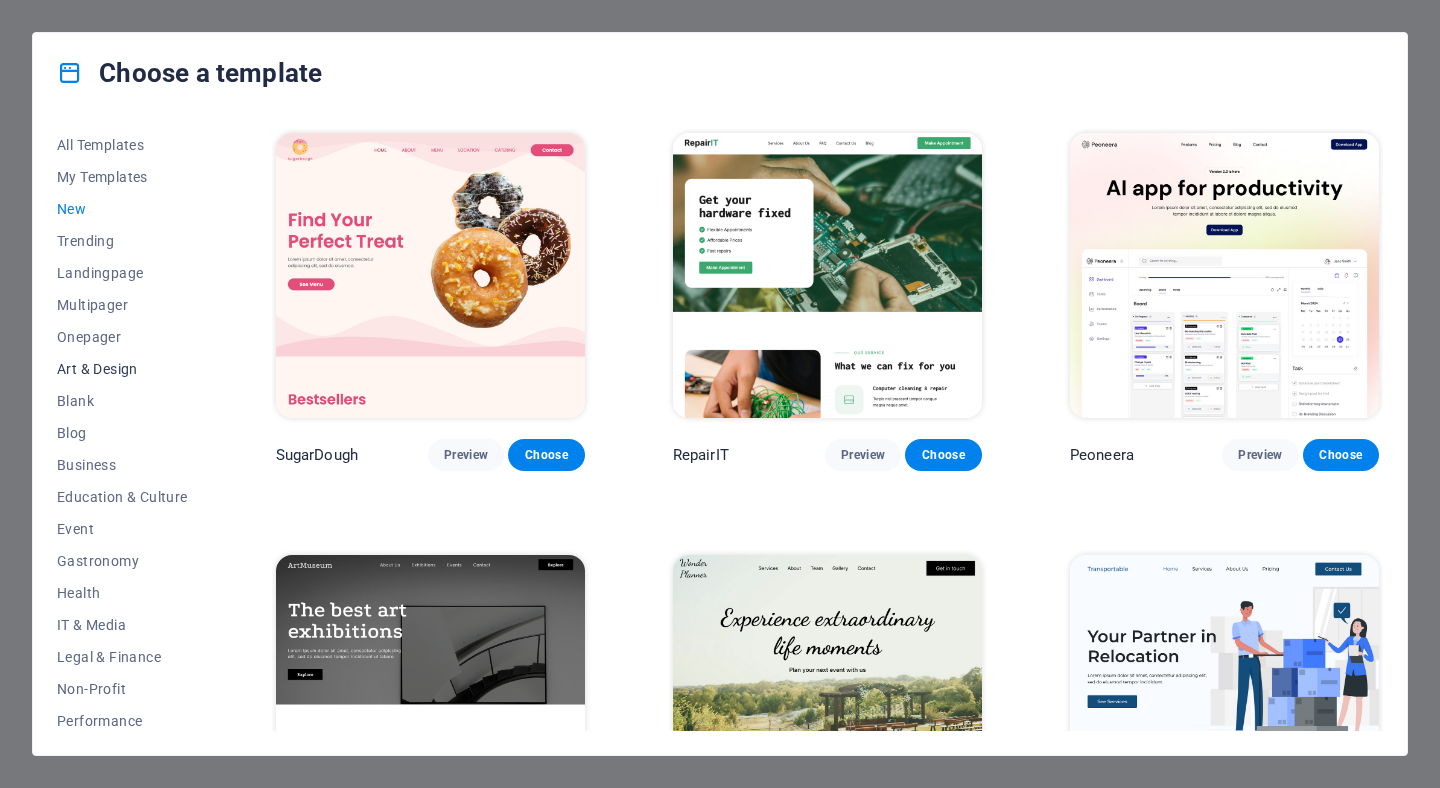 click on "Art & Design" at bounding box center [122, 369] 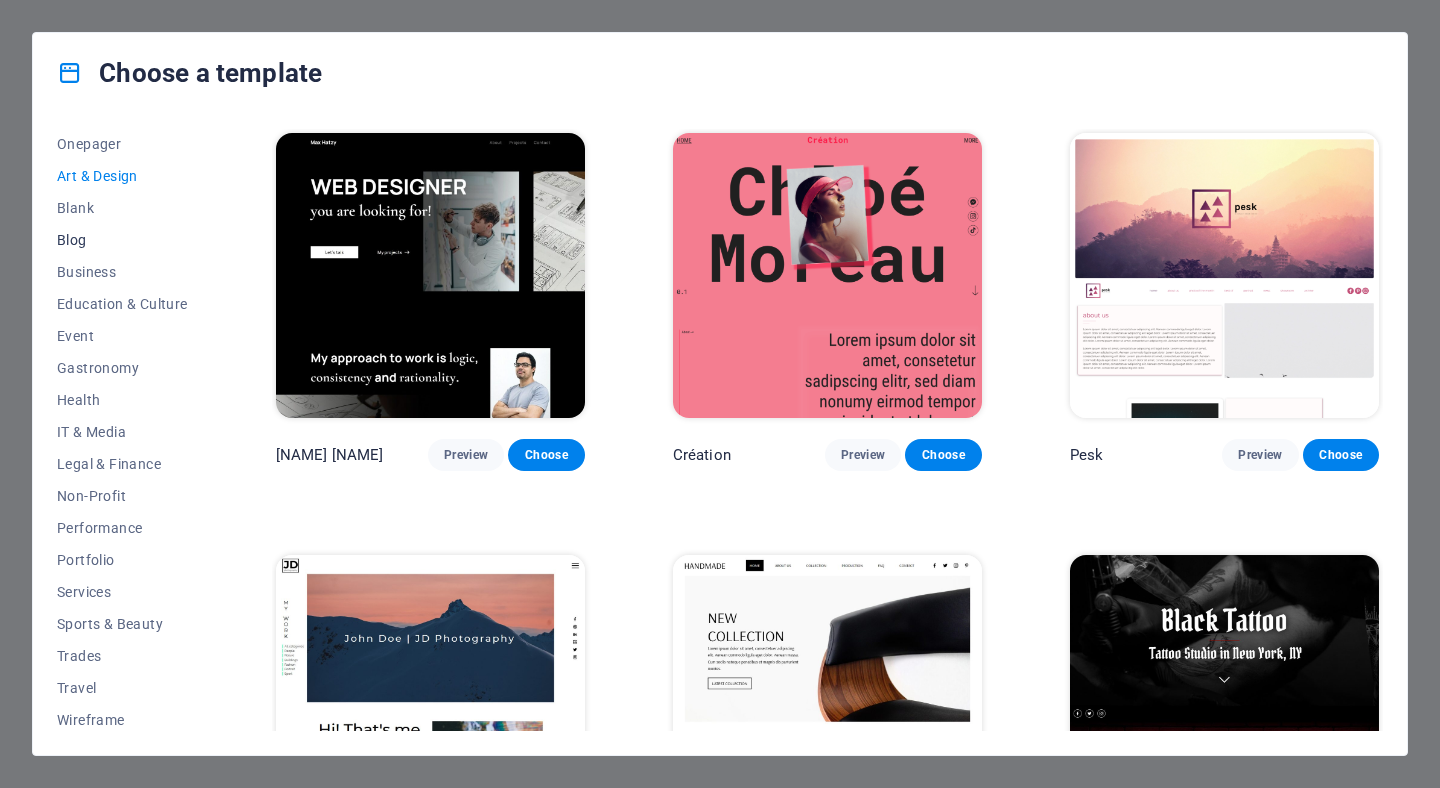 scroll, scrollTop: 198, scrollLeft: 0, axis: vertical 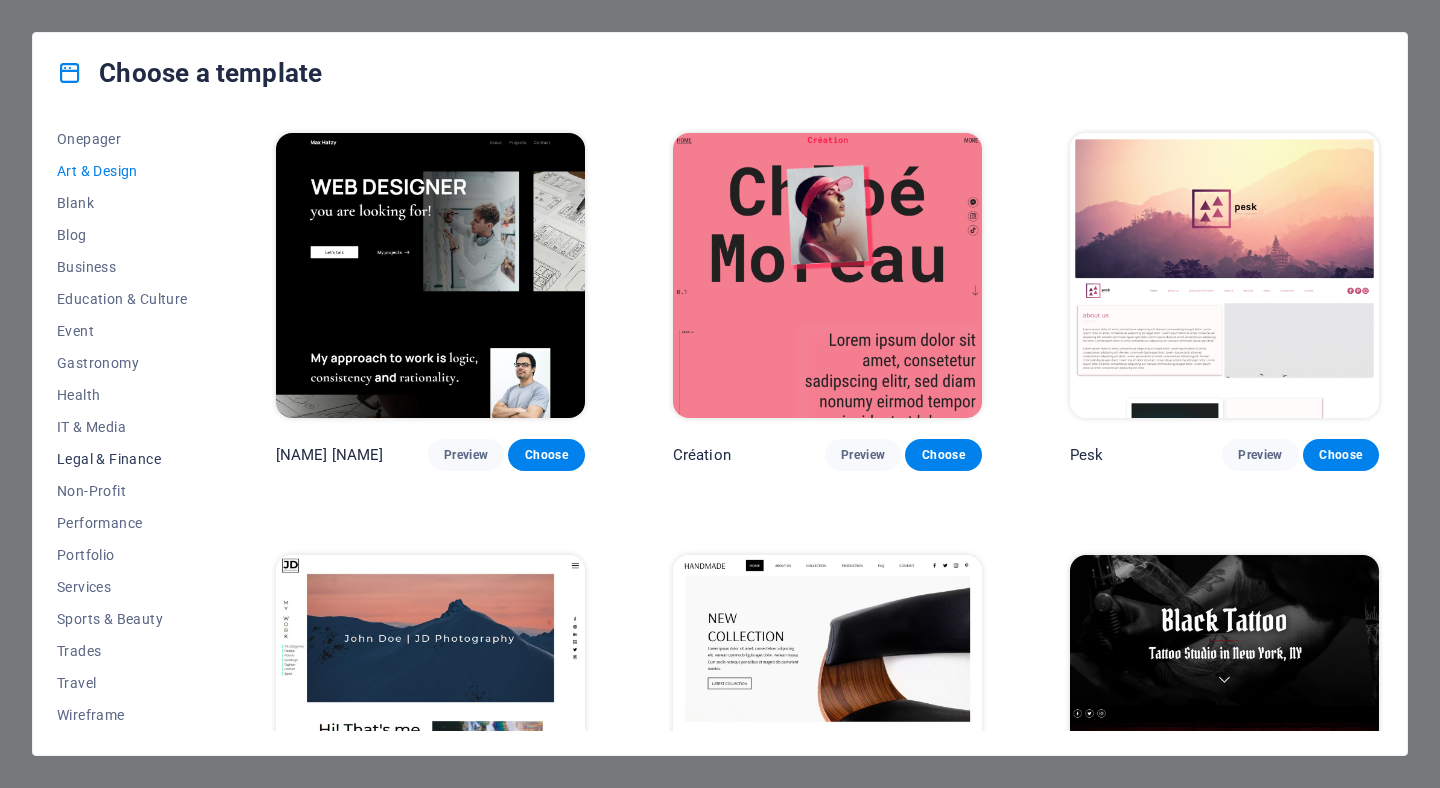 click on "Legal & Finance" at bounding box center (122, 459) 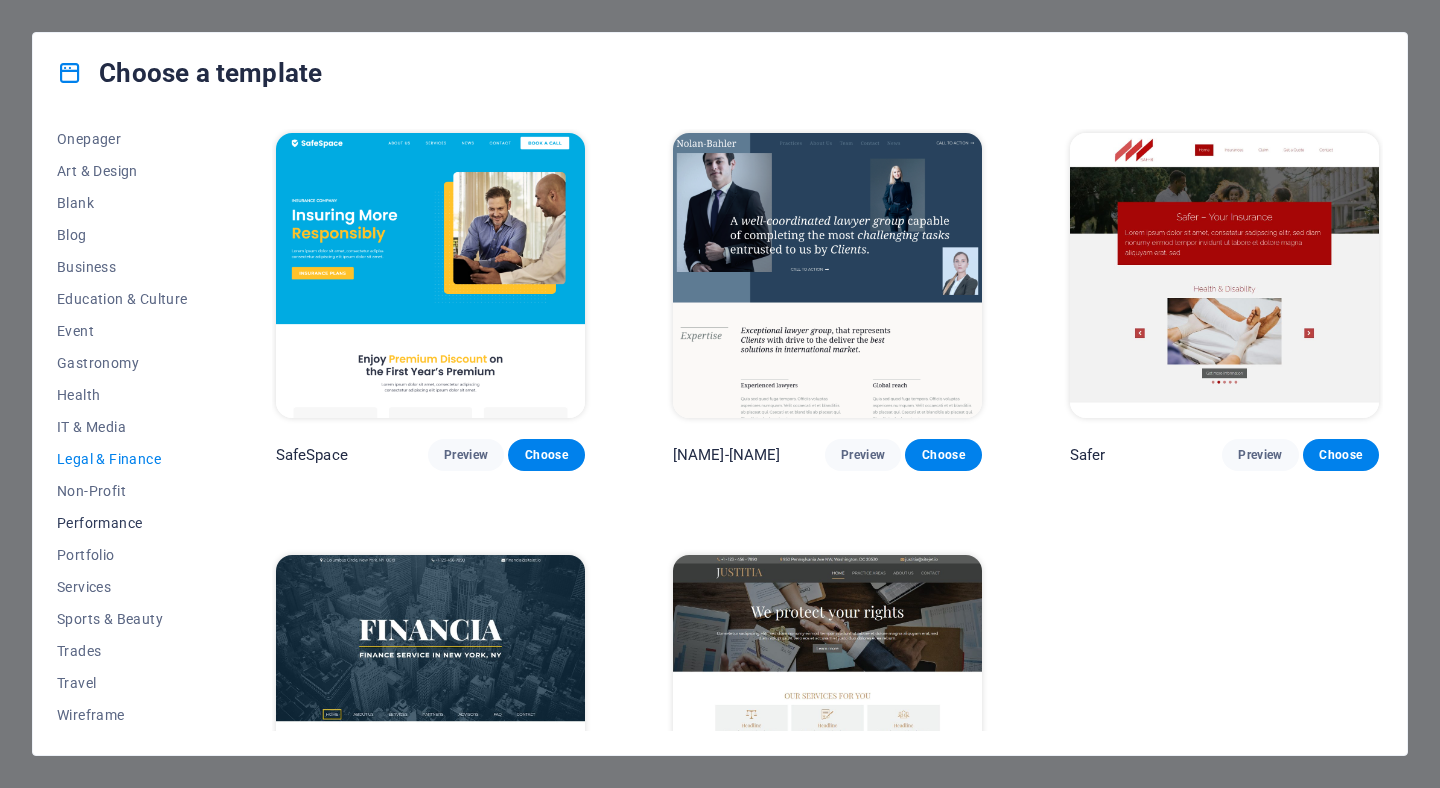 click on "Performance" at bounding box center [122, 523] 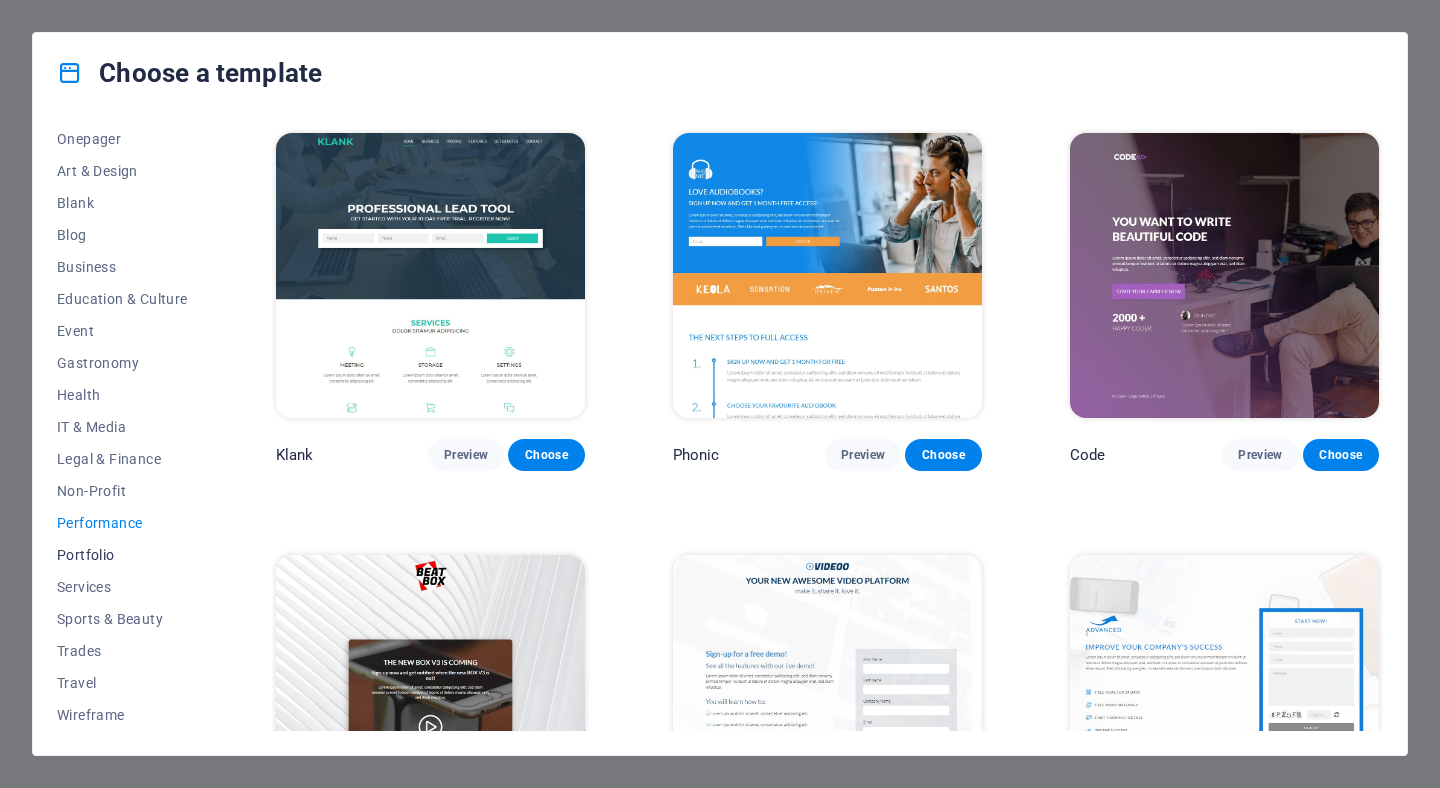 click on "Portfolio" at bounding box center [122, 555] 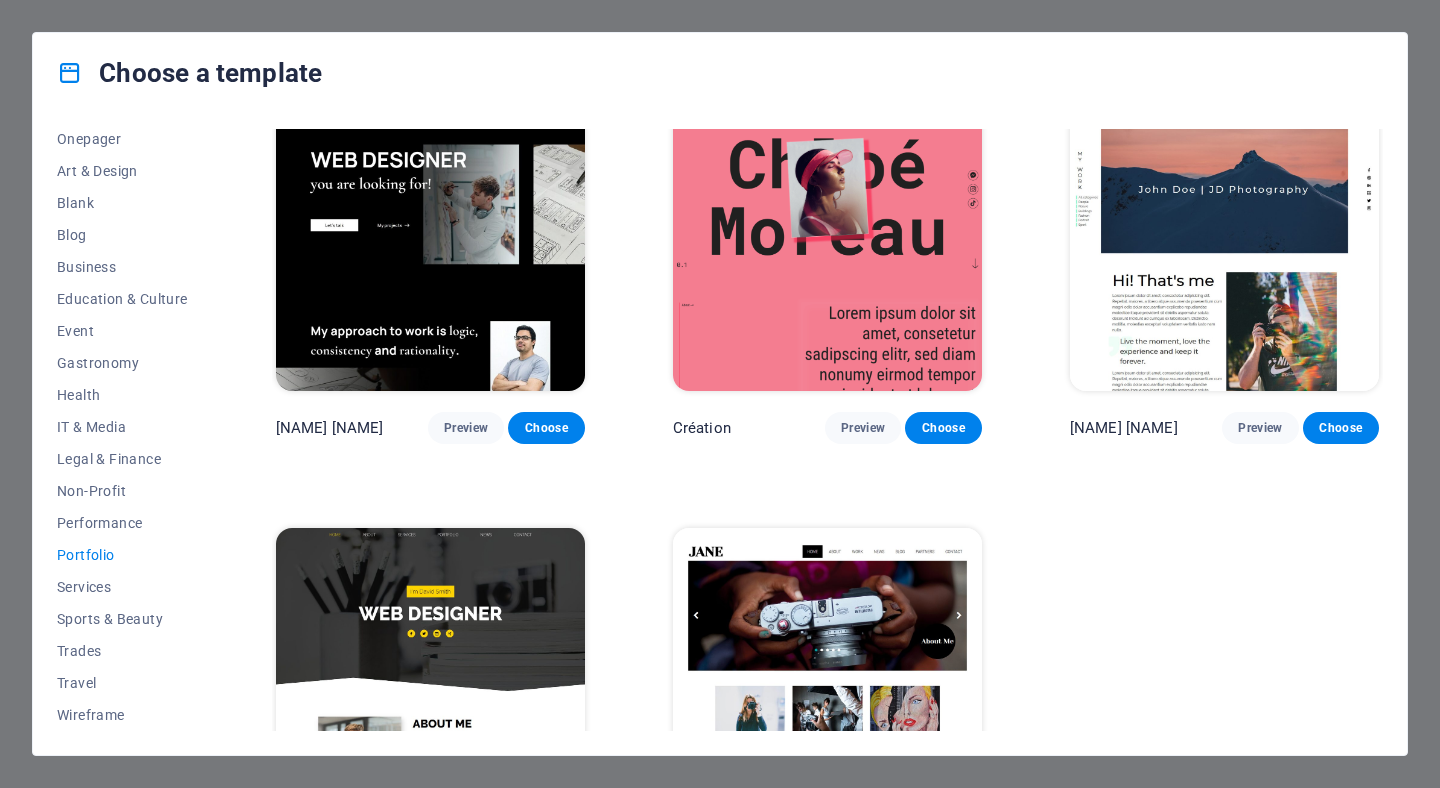 scroll, scrollTop: 575, scrollLeft: 0, axis: vertical 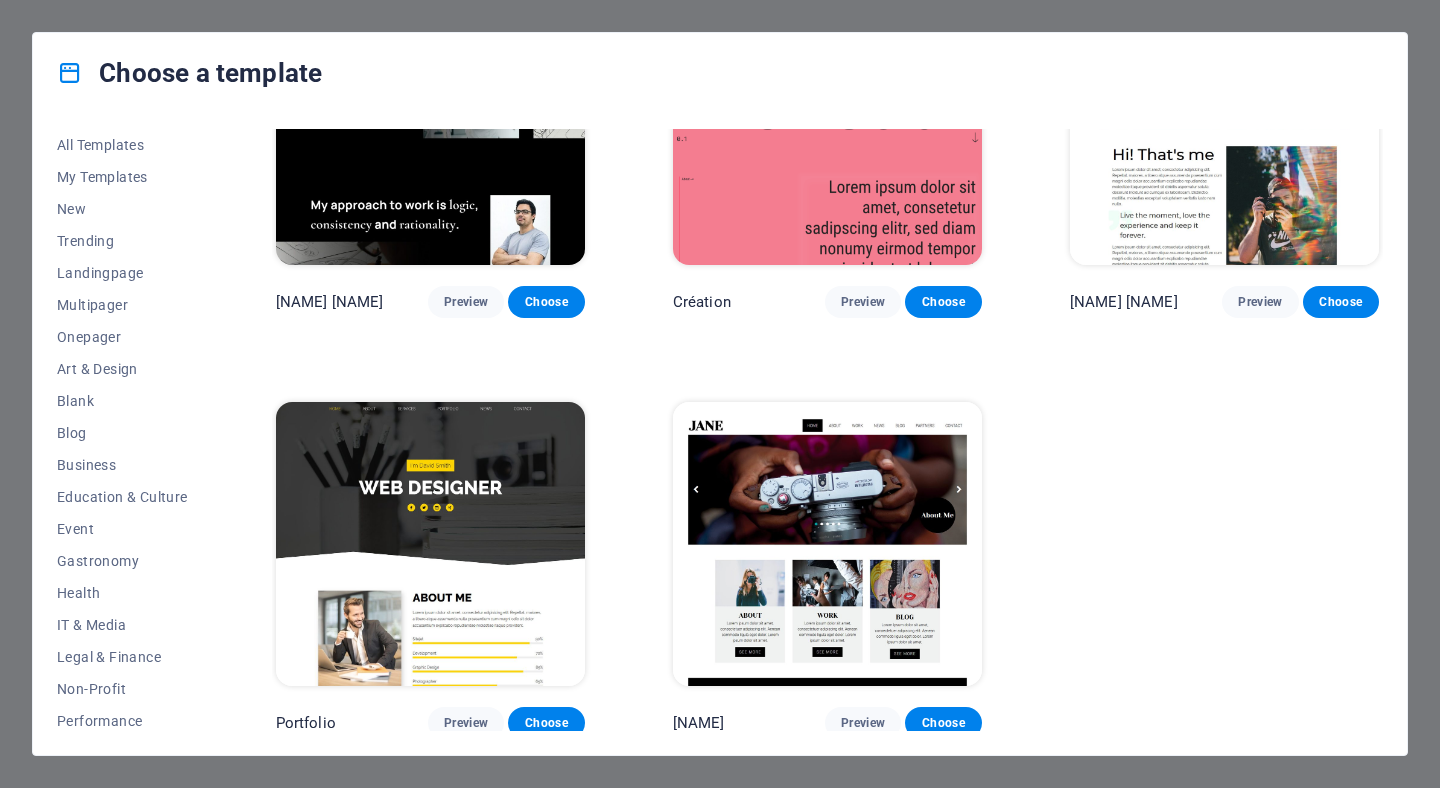 click at bounding box center [70, 73] 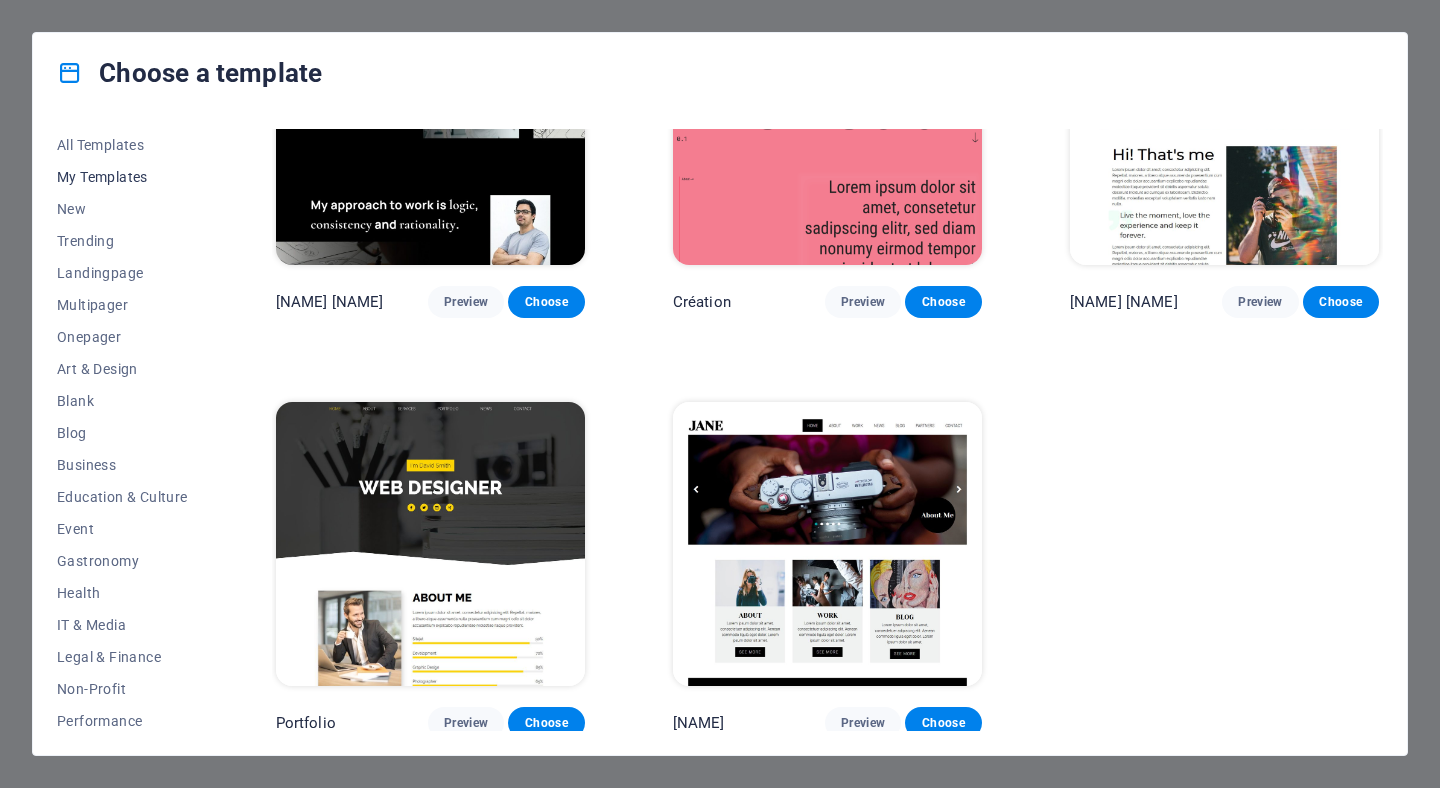 click on "My Templates" at bounding box center (122, 177) 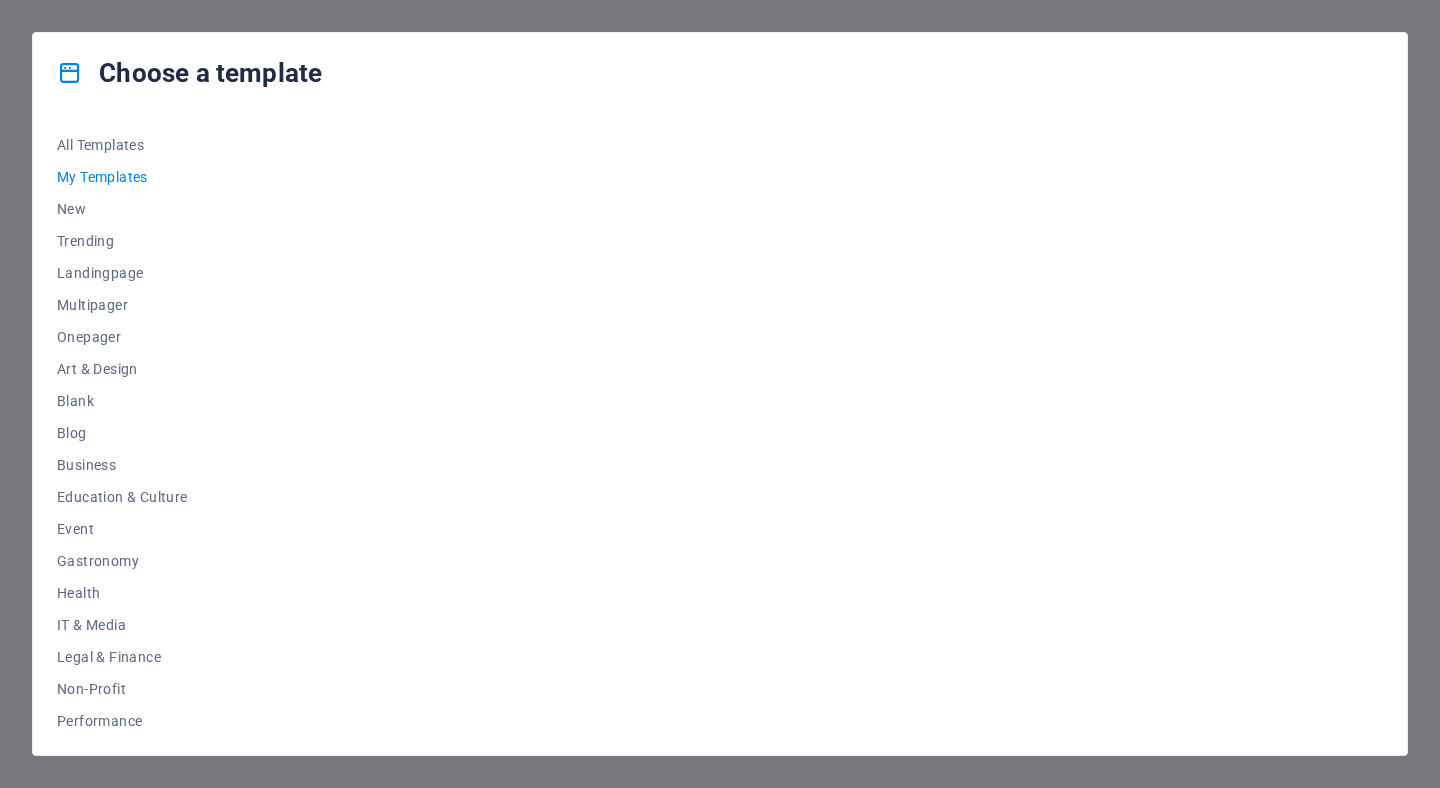 scroll, scrollTop: 0, scrollLeft: 0, axis: both 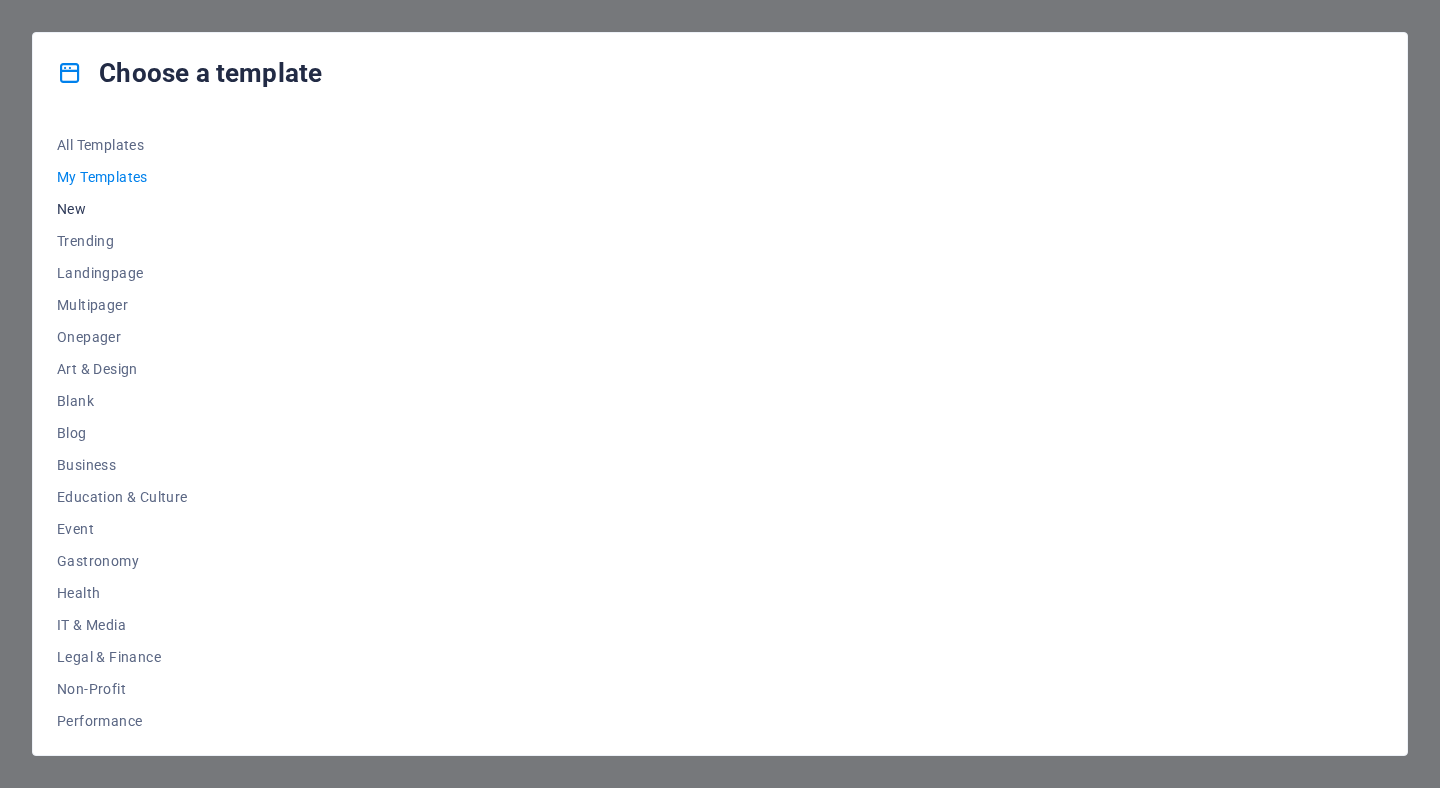 click on "New" at bounding box center (122, 209) 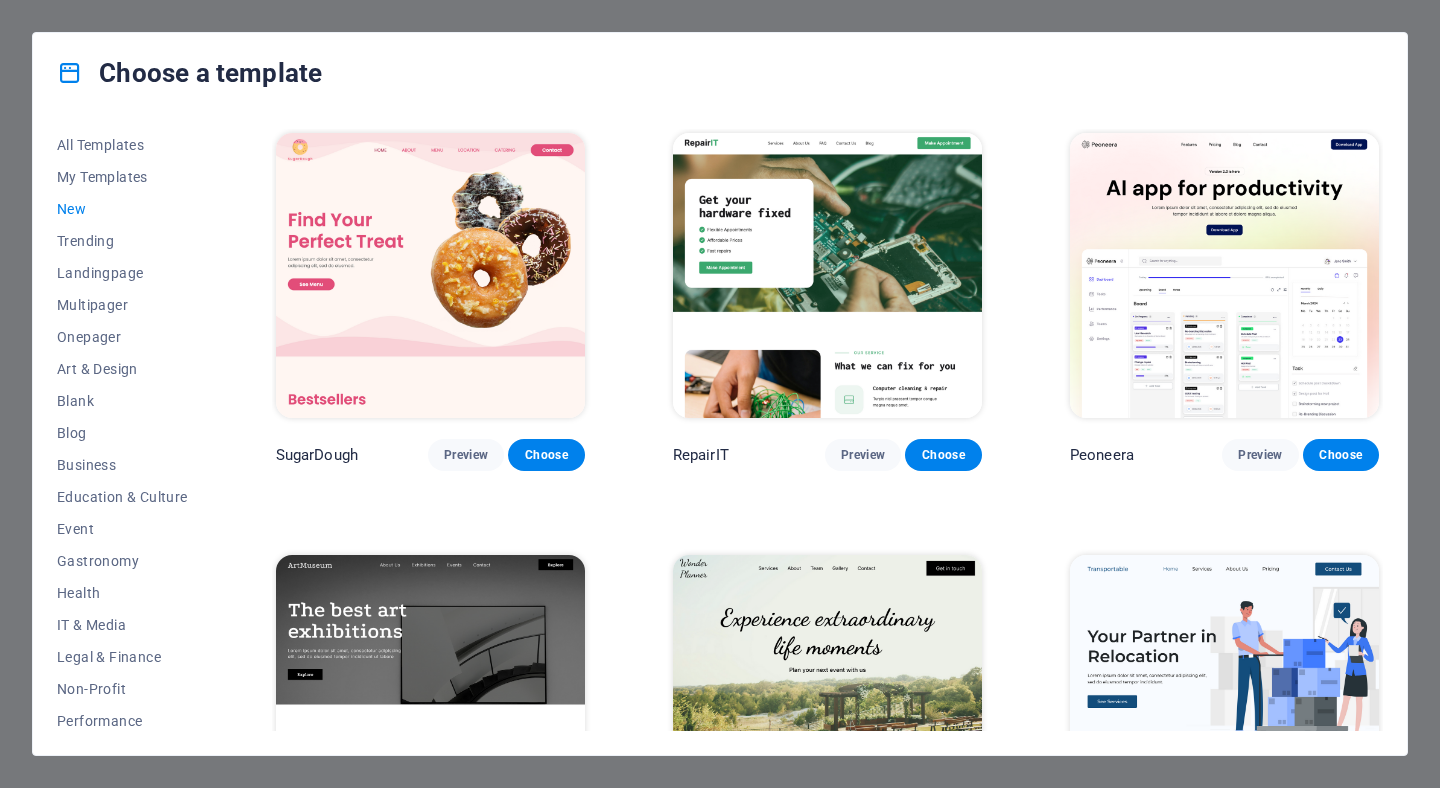 click on "SugarDough Preview Choose RepairIT Preview Choose Peoneera Preview Choose Art Museum Preview Choose Wonder Planner Preview Choose Transportable Preview Choose S&L Preview Choose WePaint Preview Choose Eco-Con Preview Choose MeetUp Preview Choose Help & Care Preview Choose Podcaster Preview Choose Academix Preview Choose" at bounding box center [827, 1143] 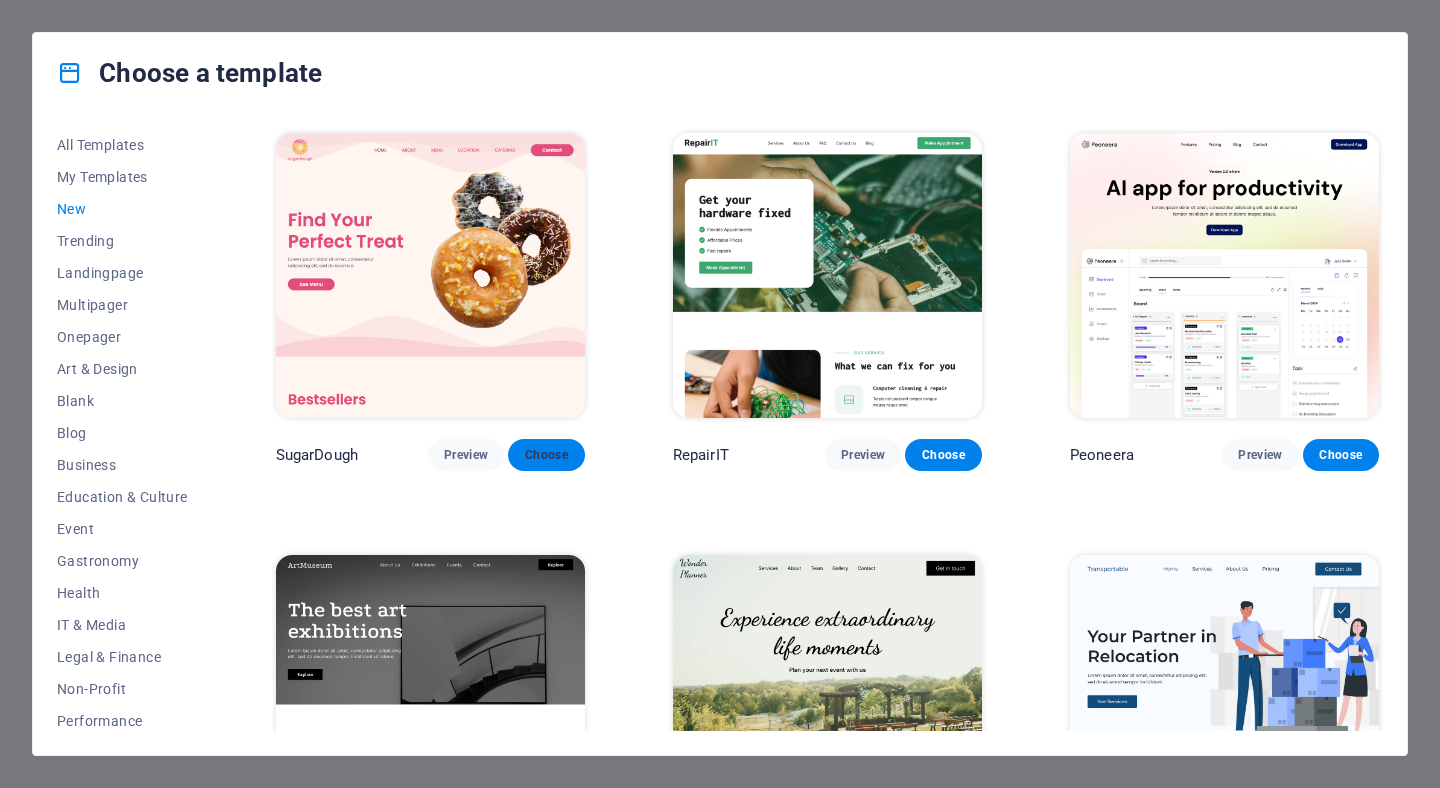 click on "Choose" at bounding box center [546, 455] 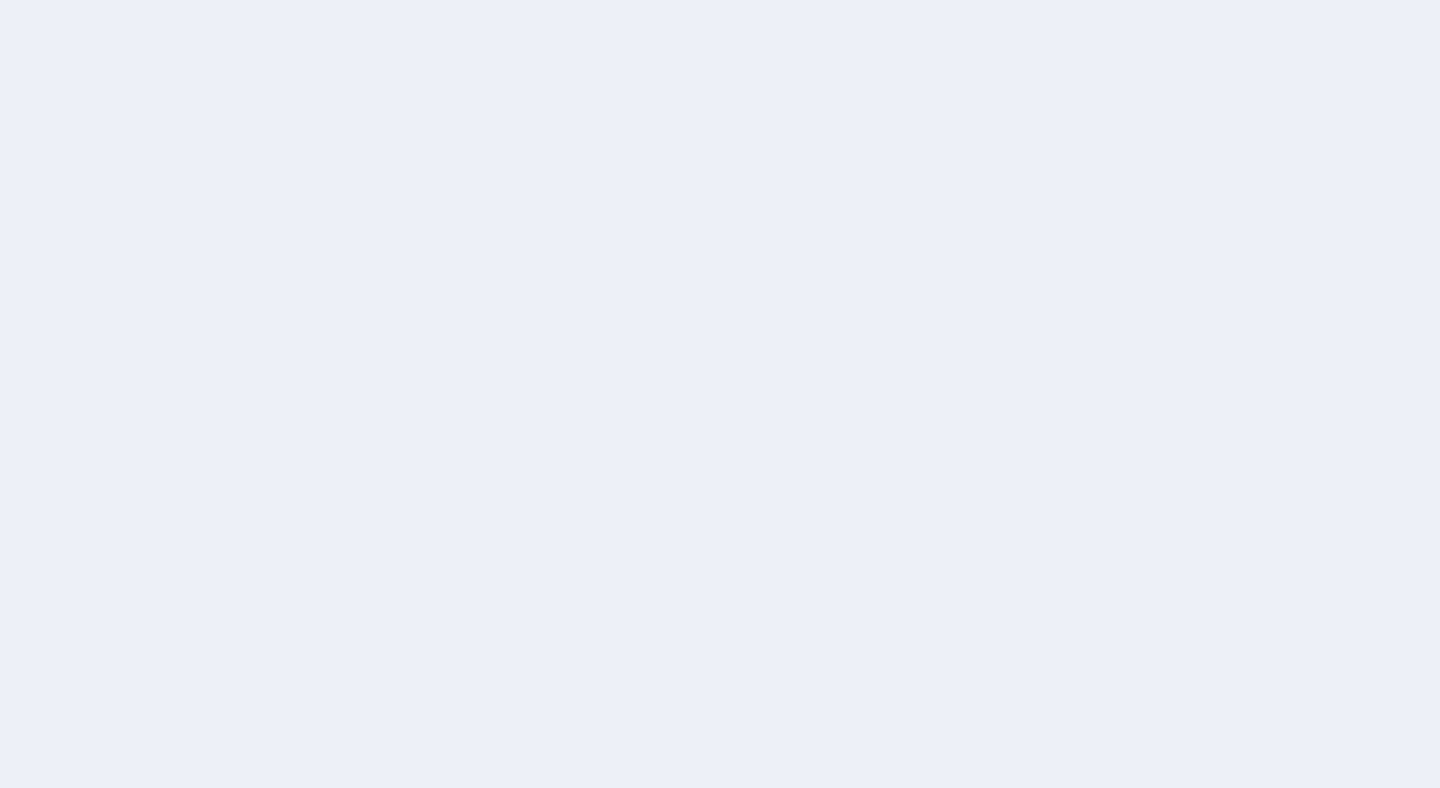 scroll, scrollTop: 0, scrollLeft: 0, axis: both 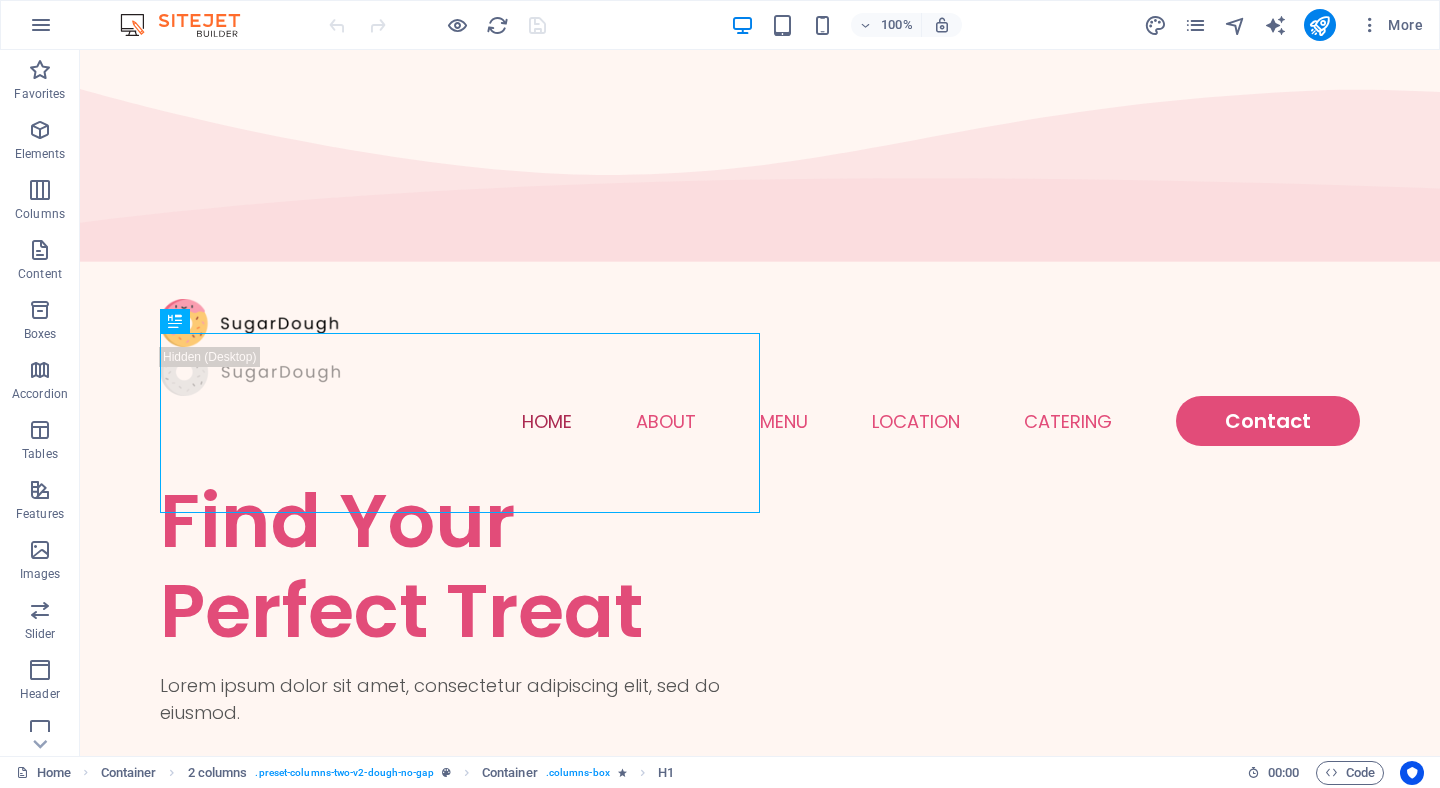 click on "100% More" at bounding box center (720, 25) 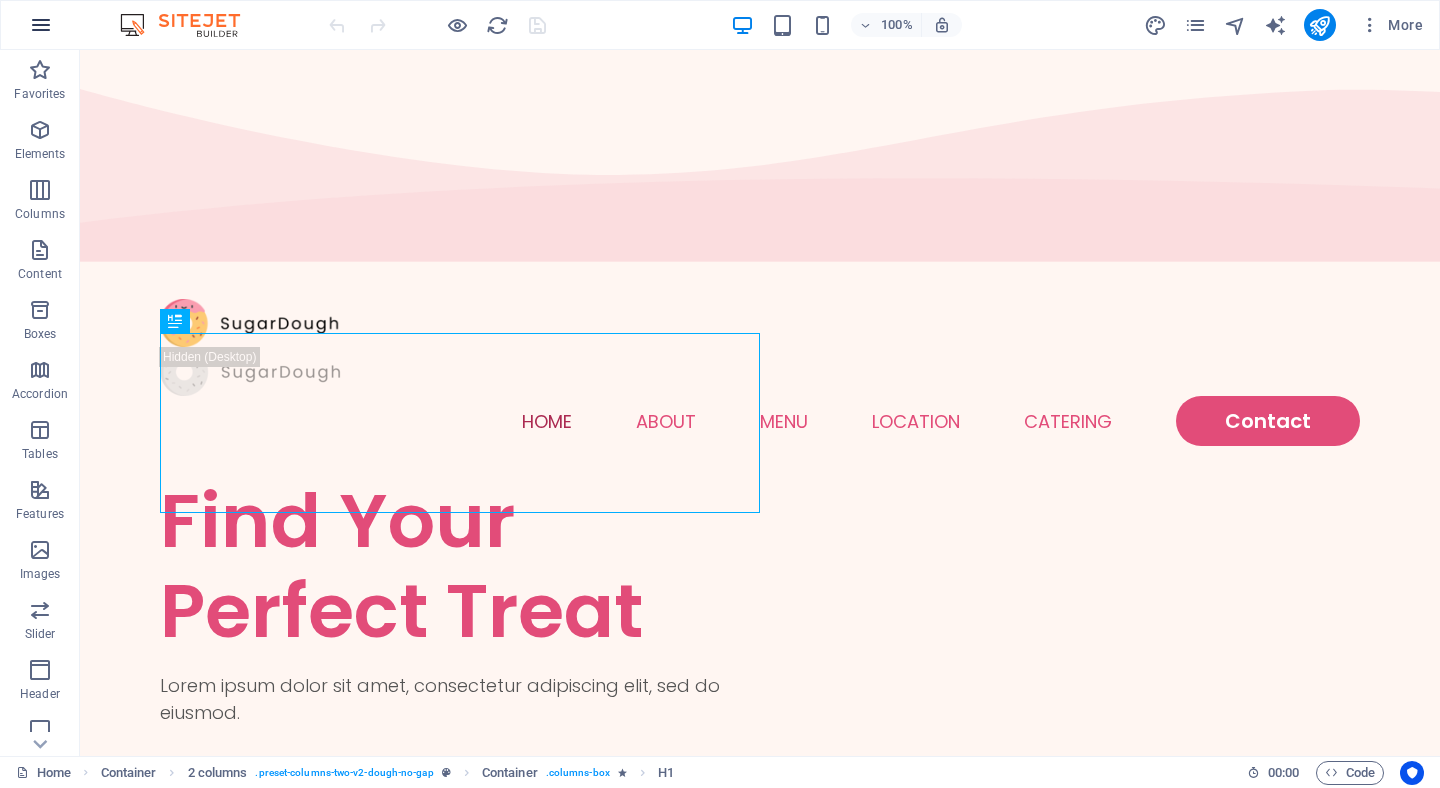click at bounding box center (41, 25) 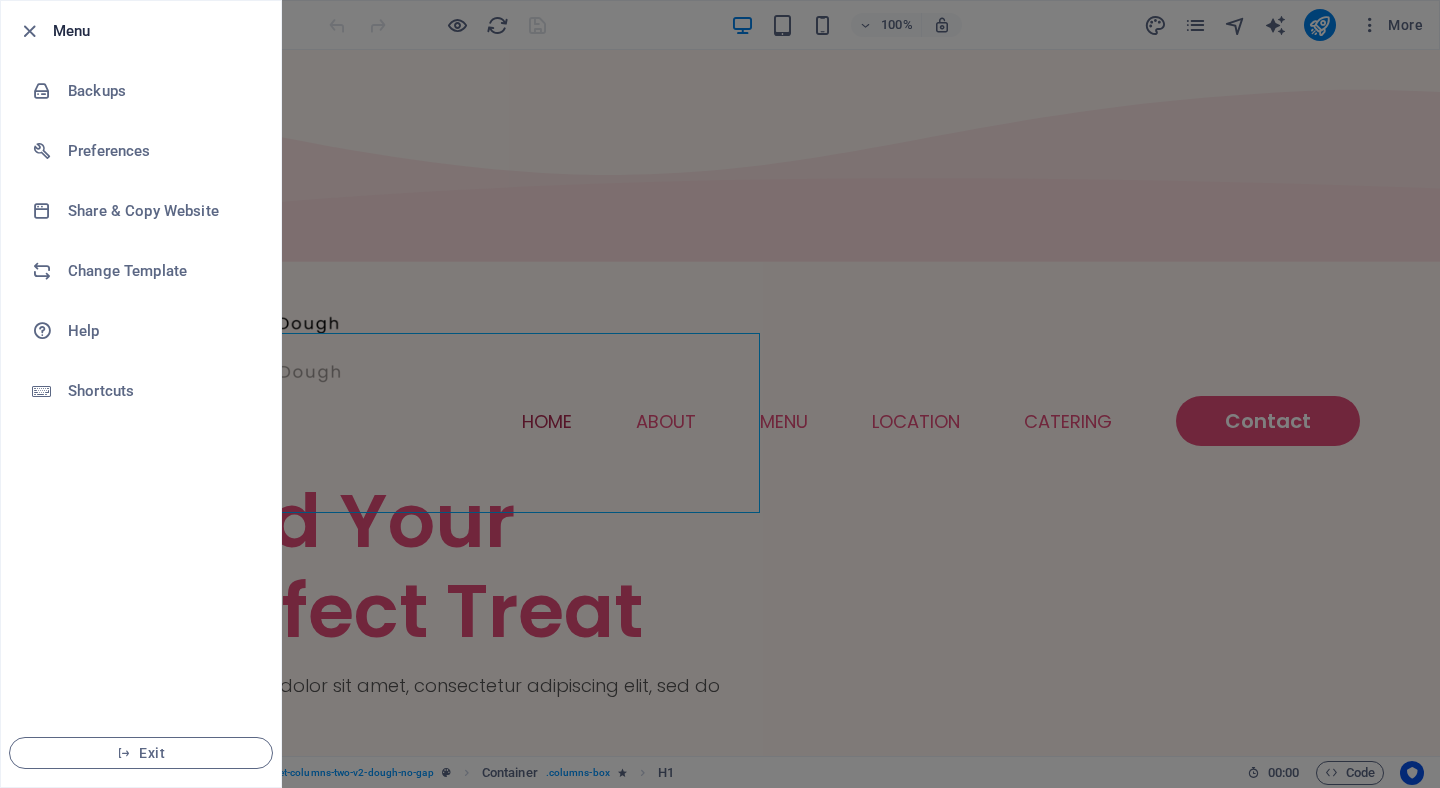 click at bounding box center [720, 394] 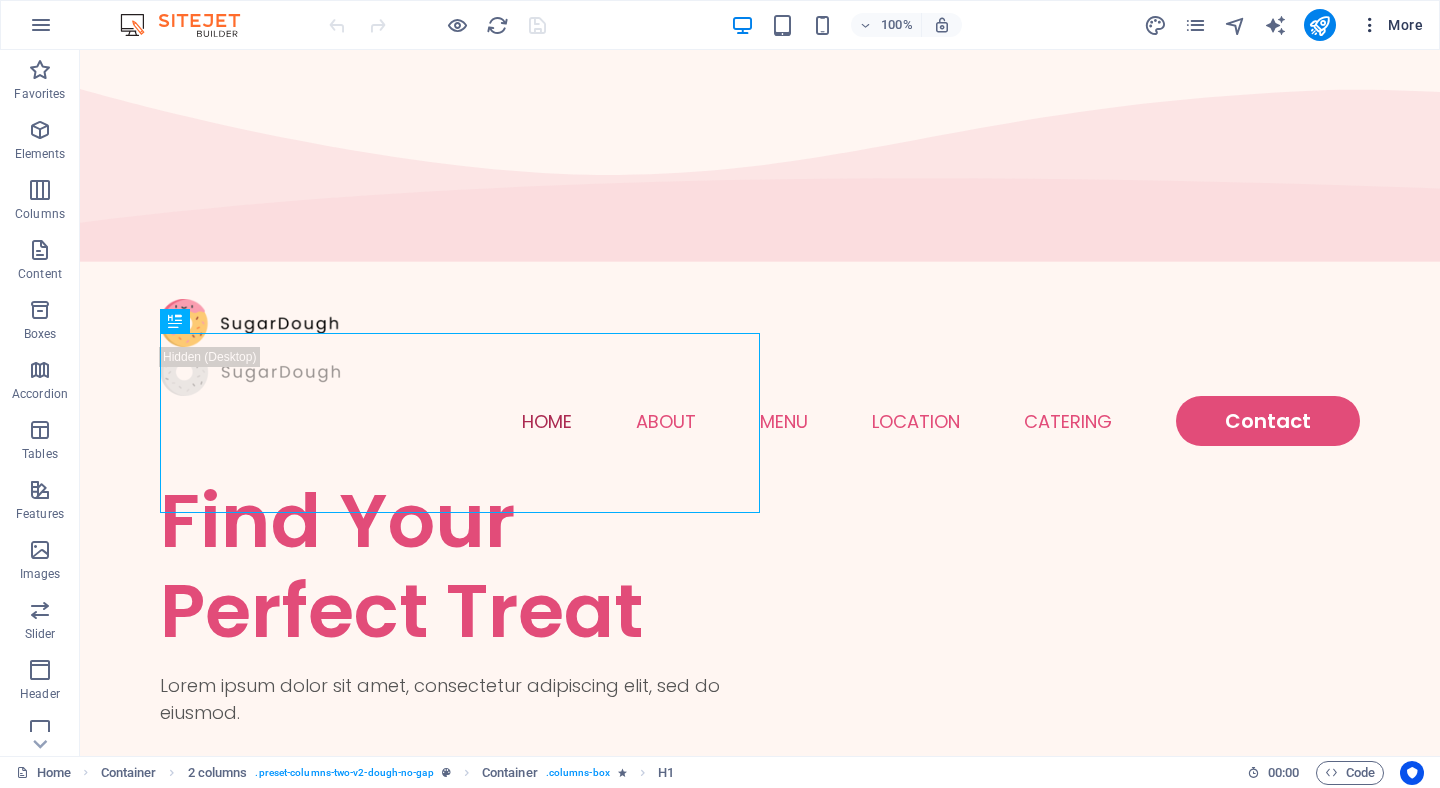 click at bounding box center [1370, 25] 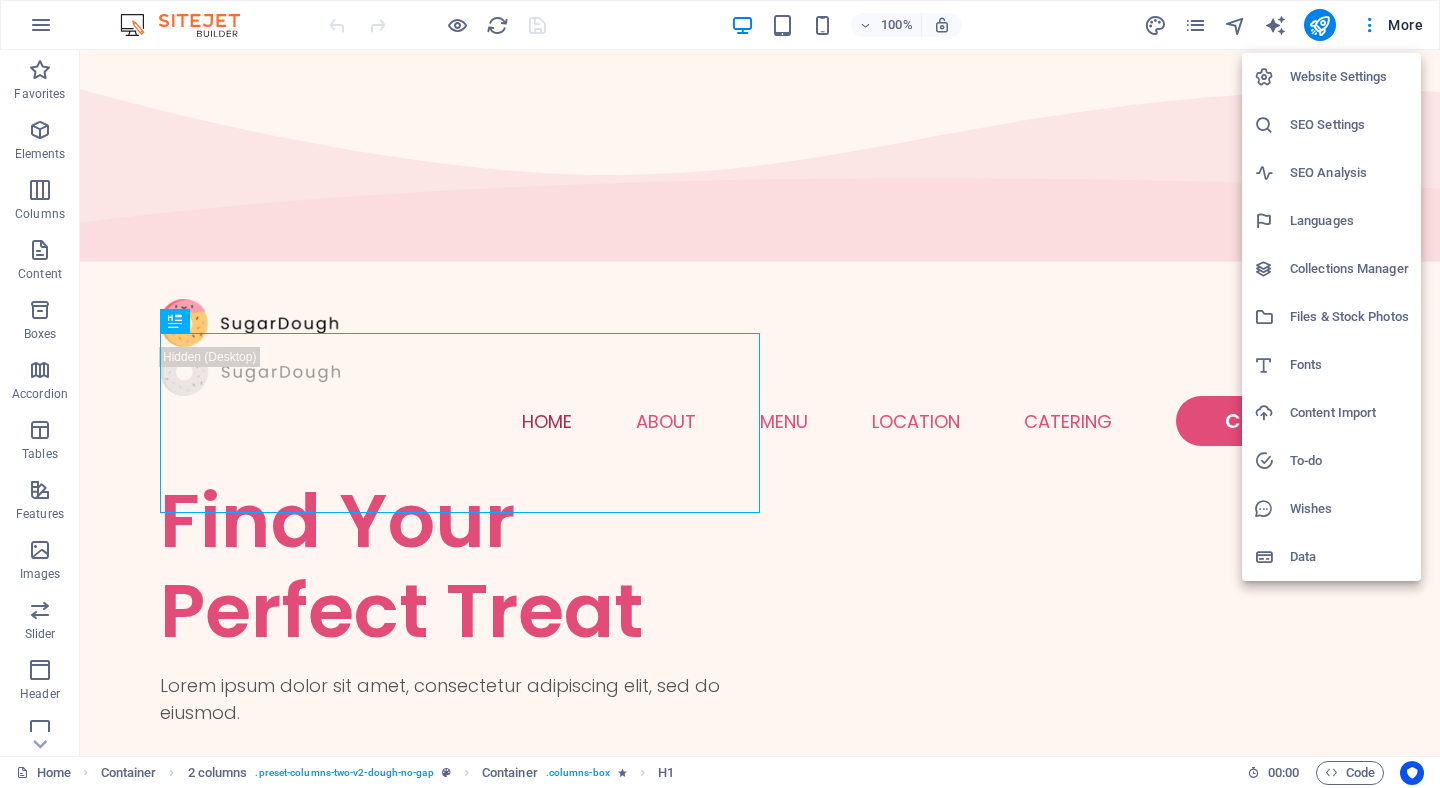 click at bounding box center [720, 394] 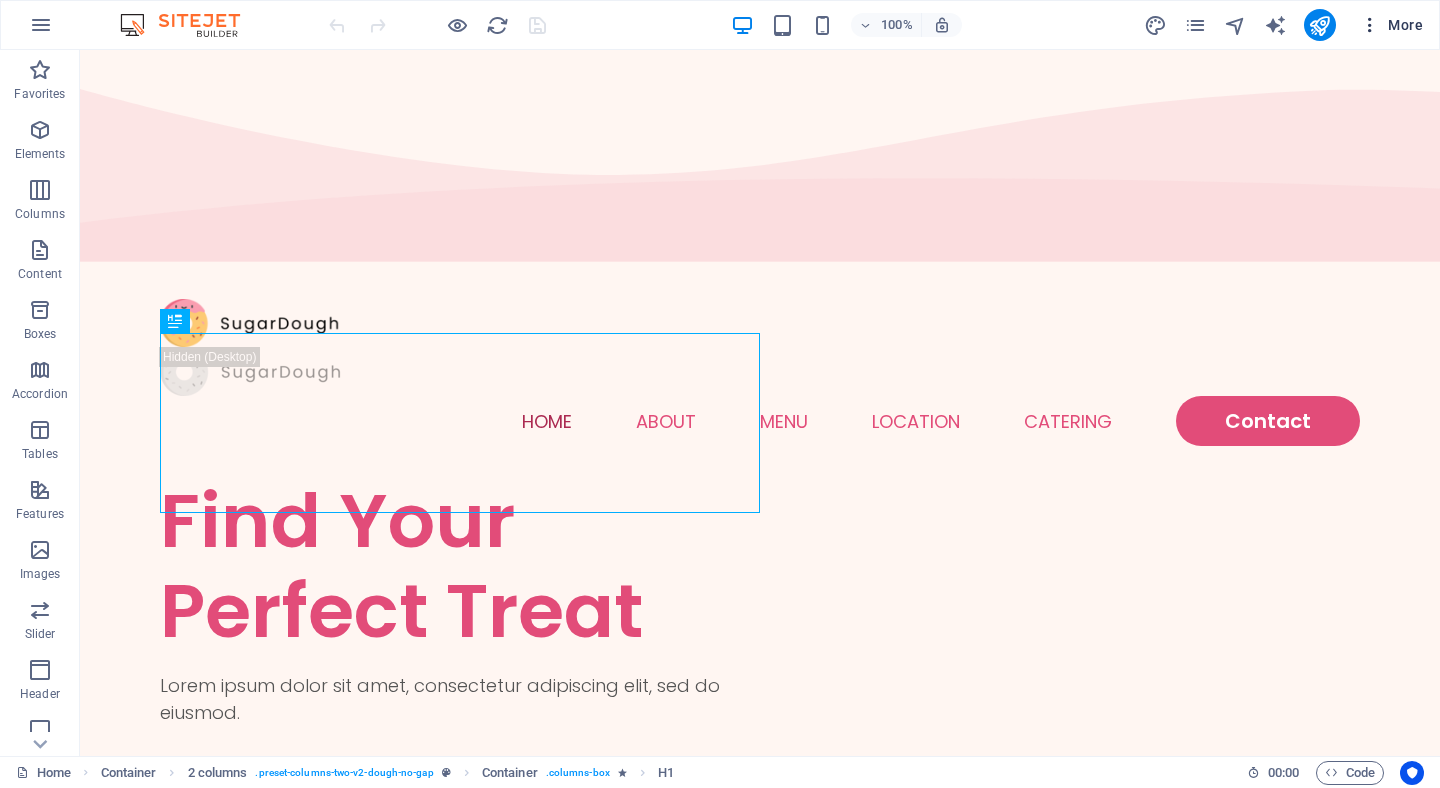 click on "More" at bounding box center [1391, 25] 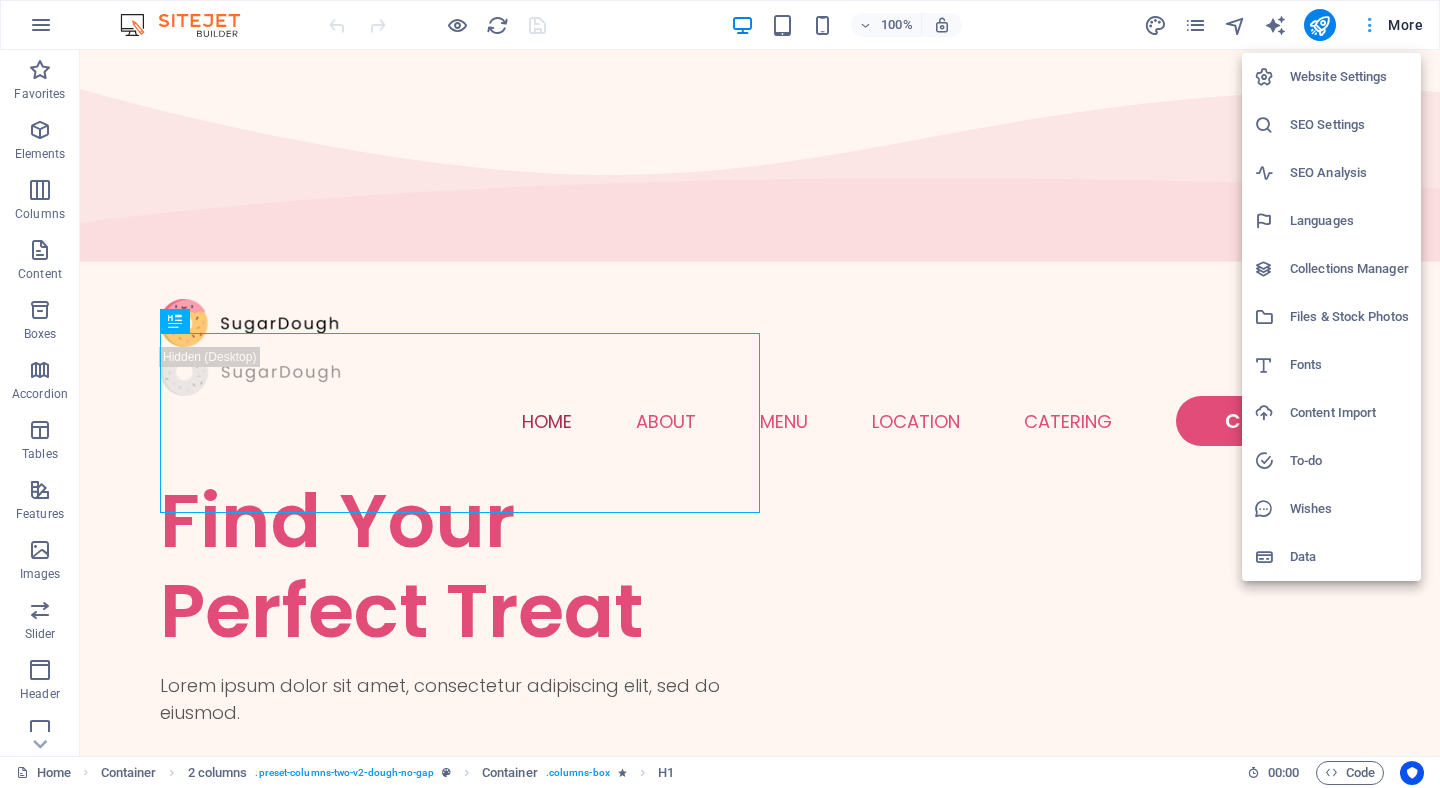 click at bounding box center (720, 394) 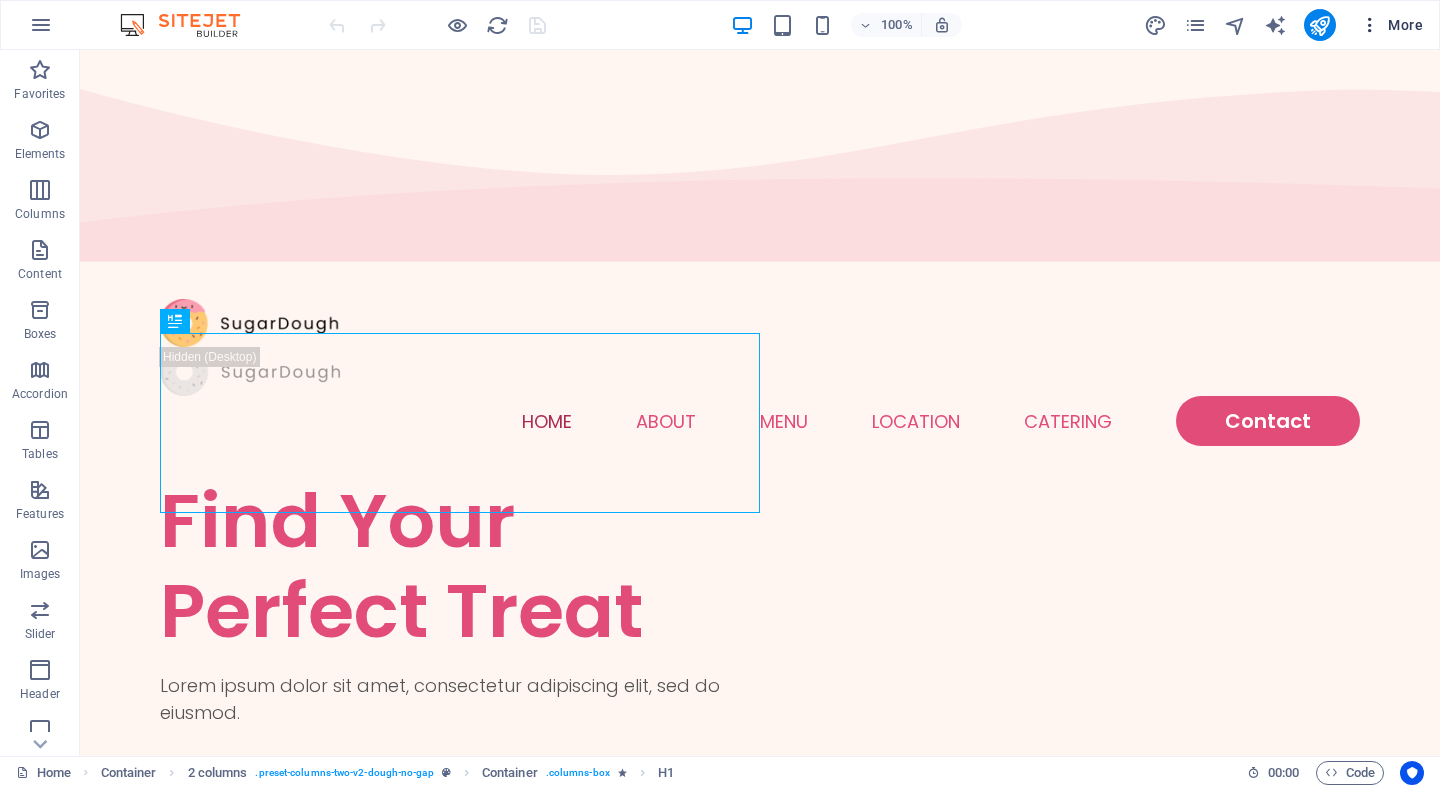 click at bounding box center (1370, 25) 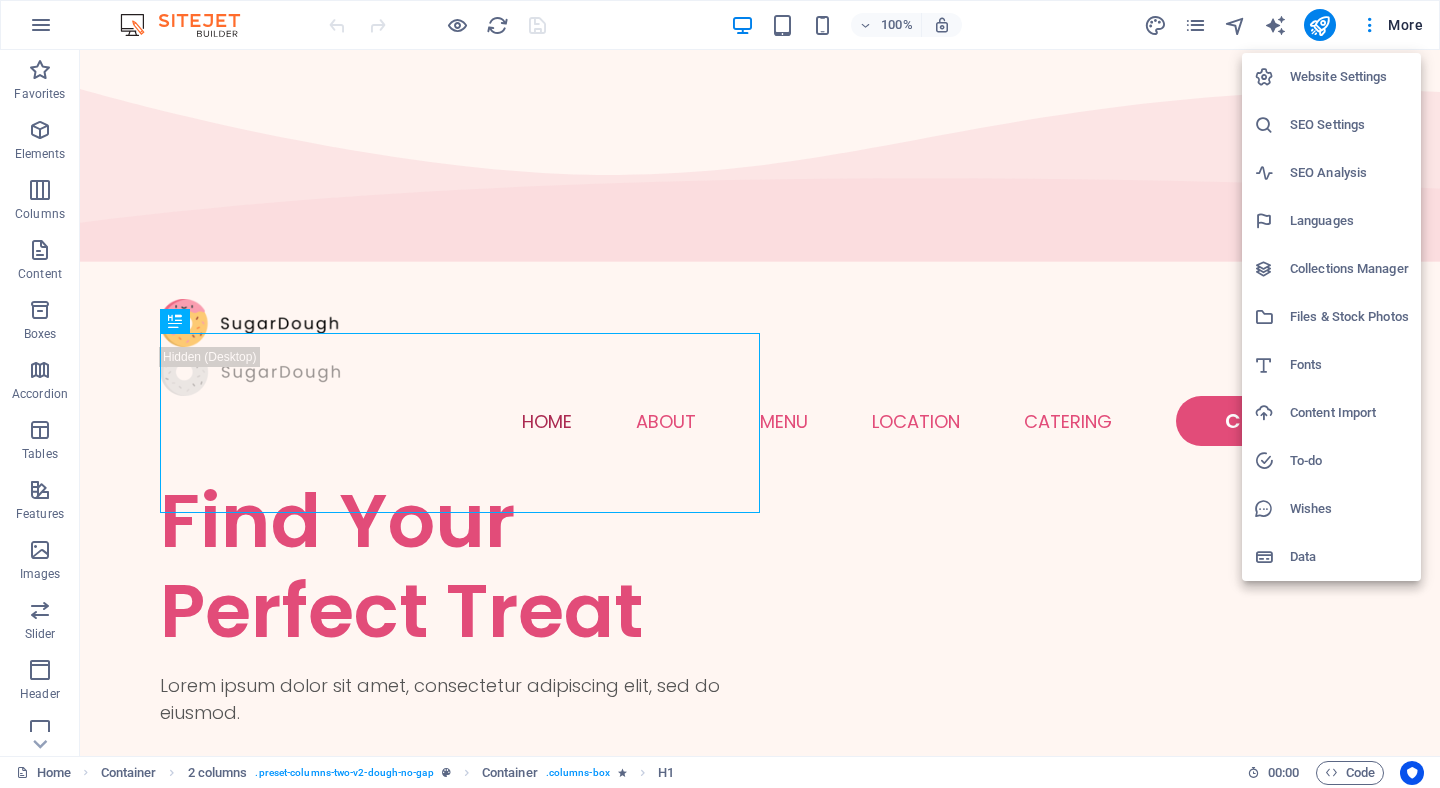 click on "Data" at bounding box center (1349, 557) 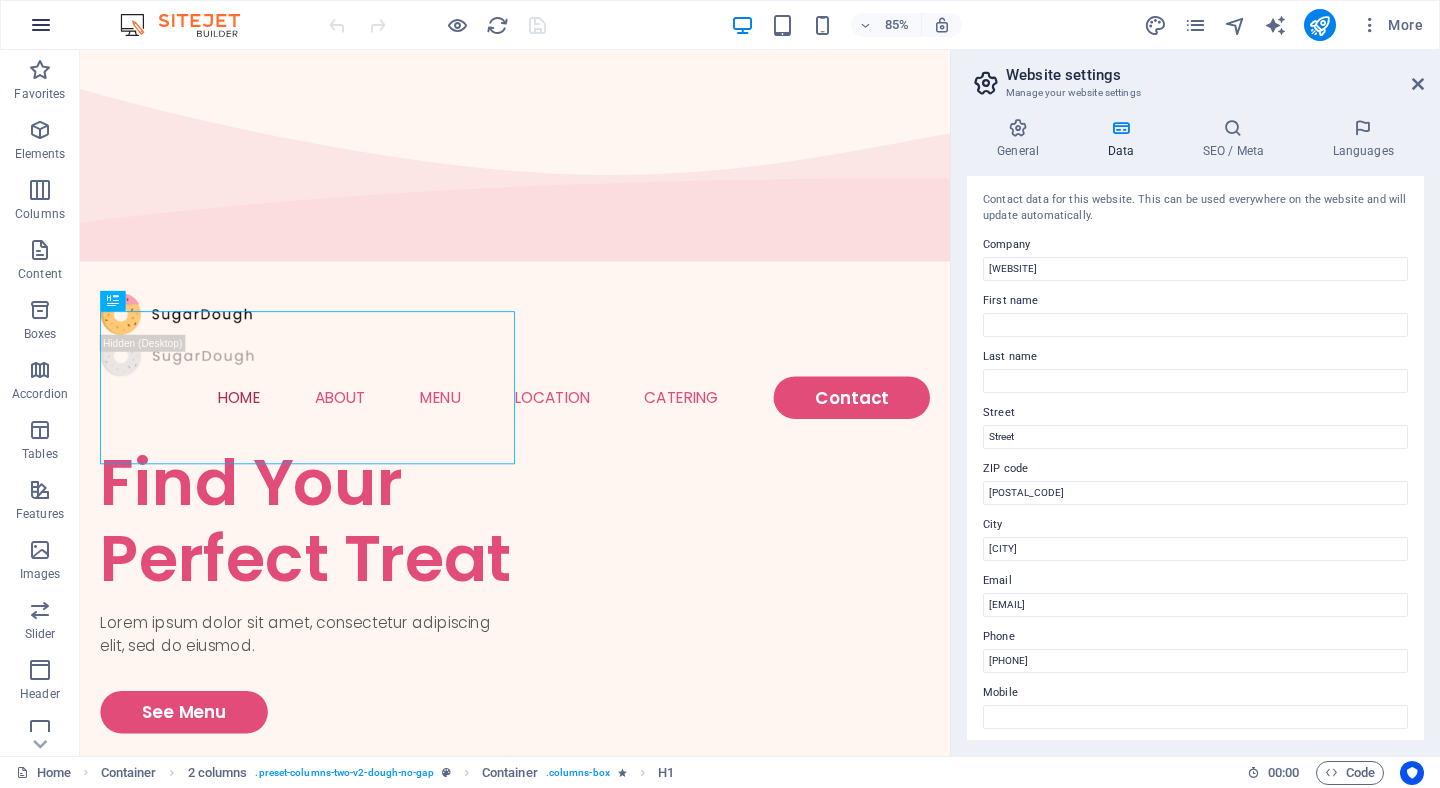 click at bounding box center [41, 25] 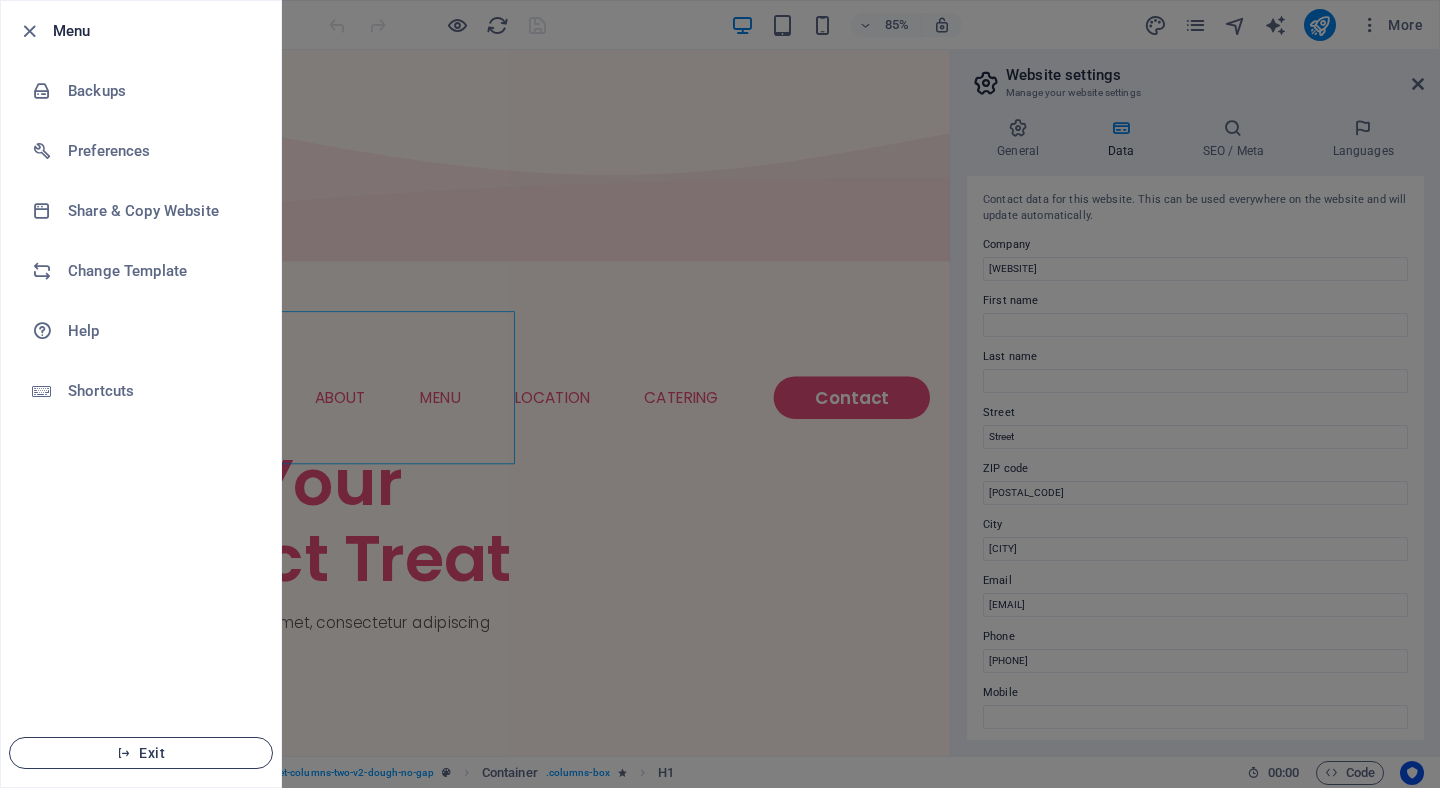 click on "Exit" at bounding box center (141, 753) 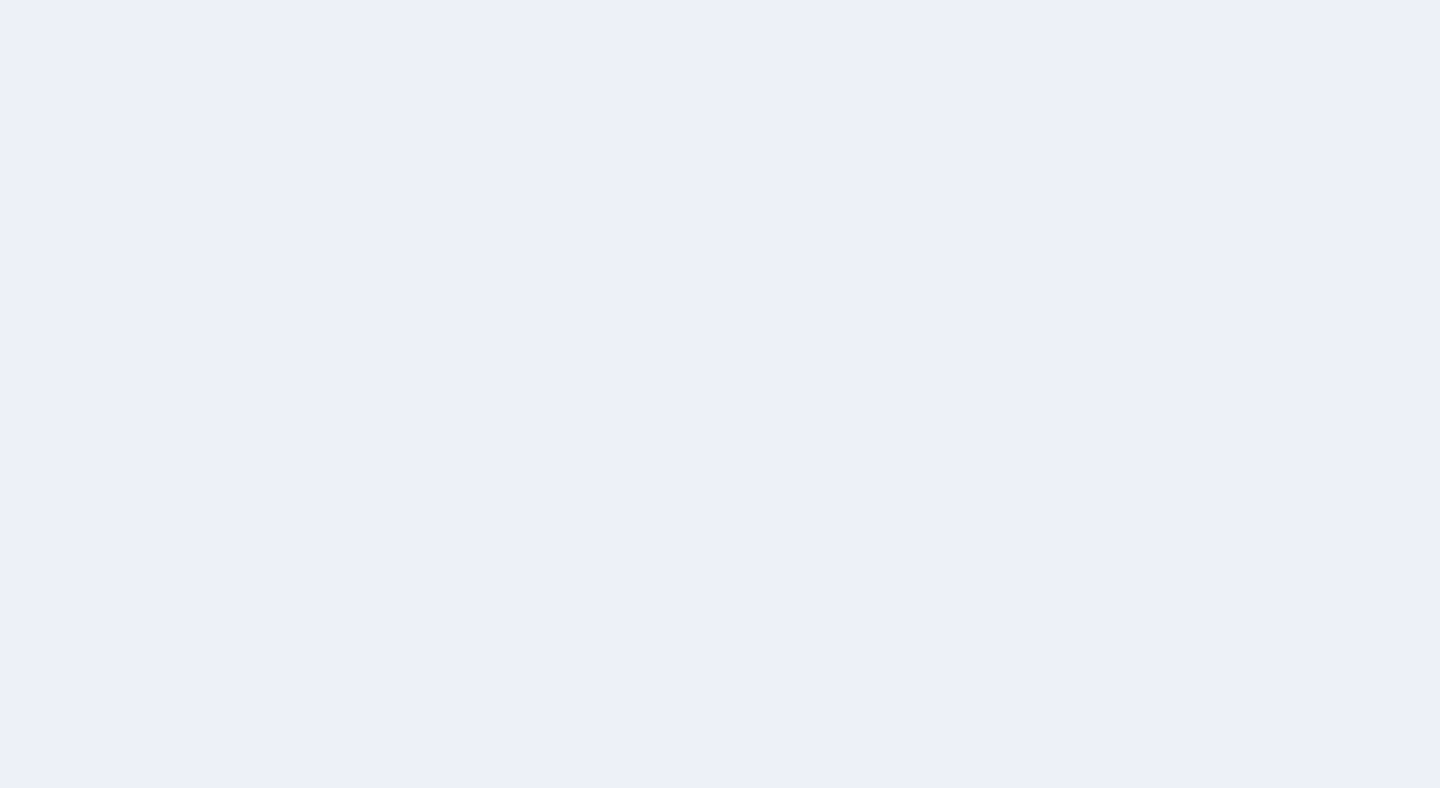 scroll, scrollTop: 0, scrollLeft: 0, axis: both 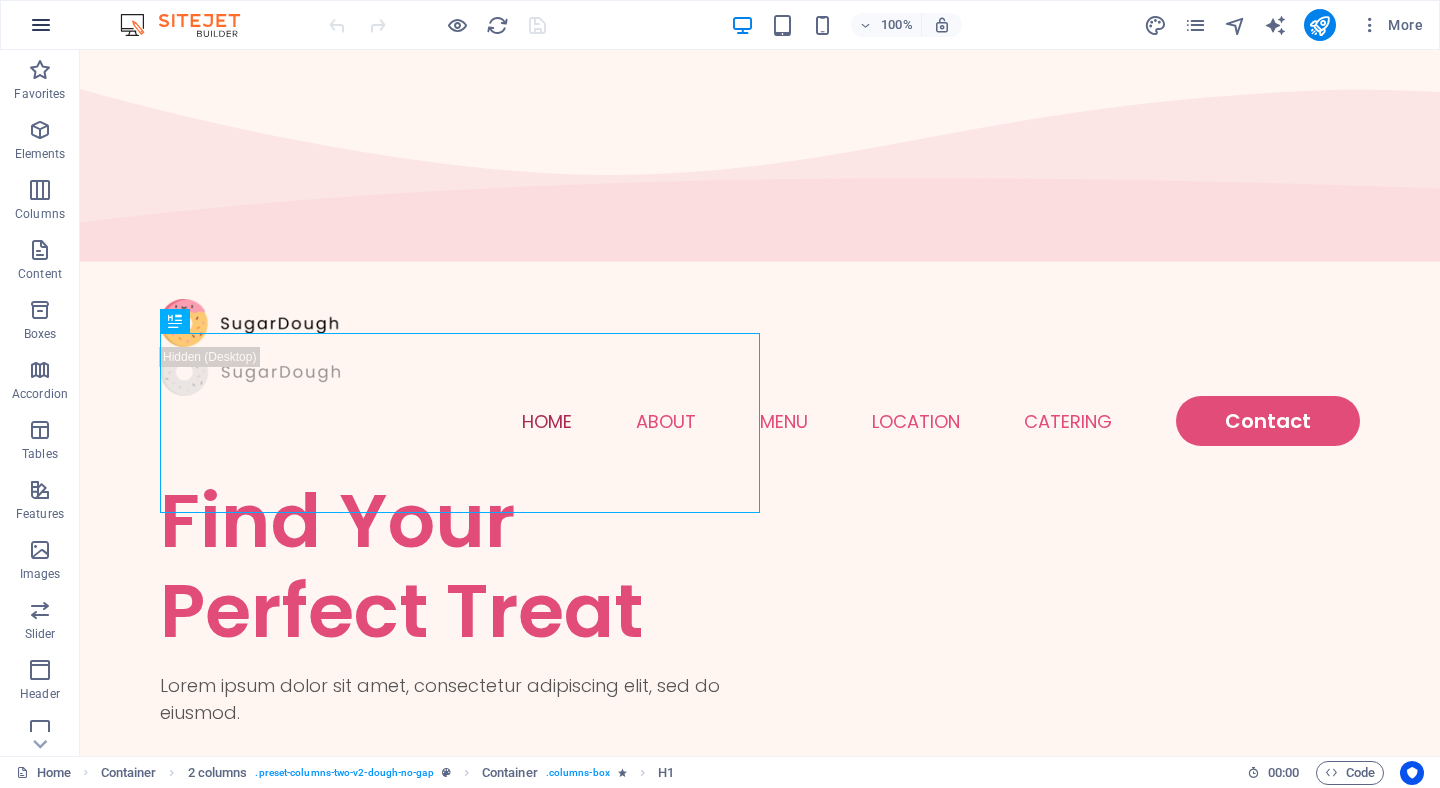 click at bounding box center [41, 25] 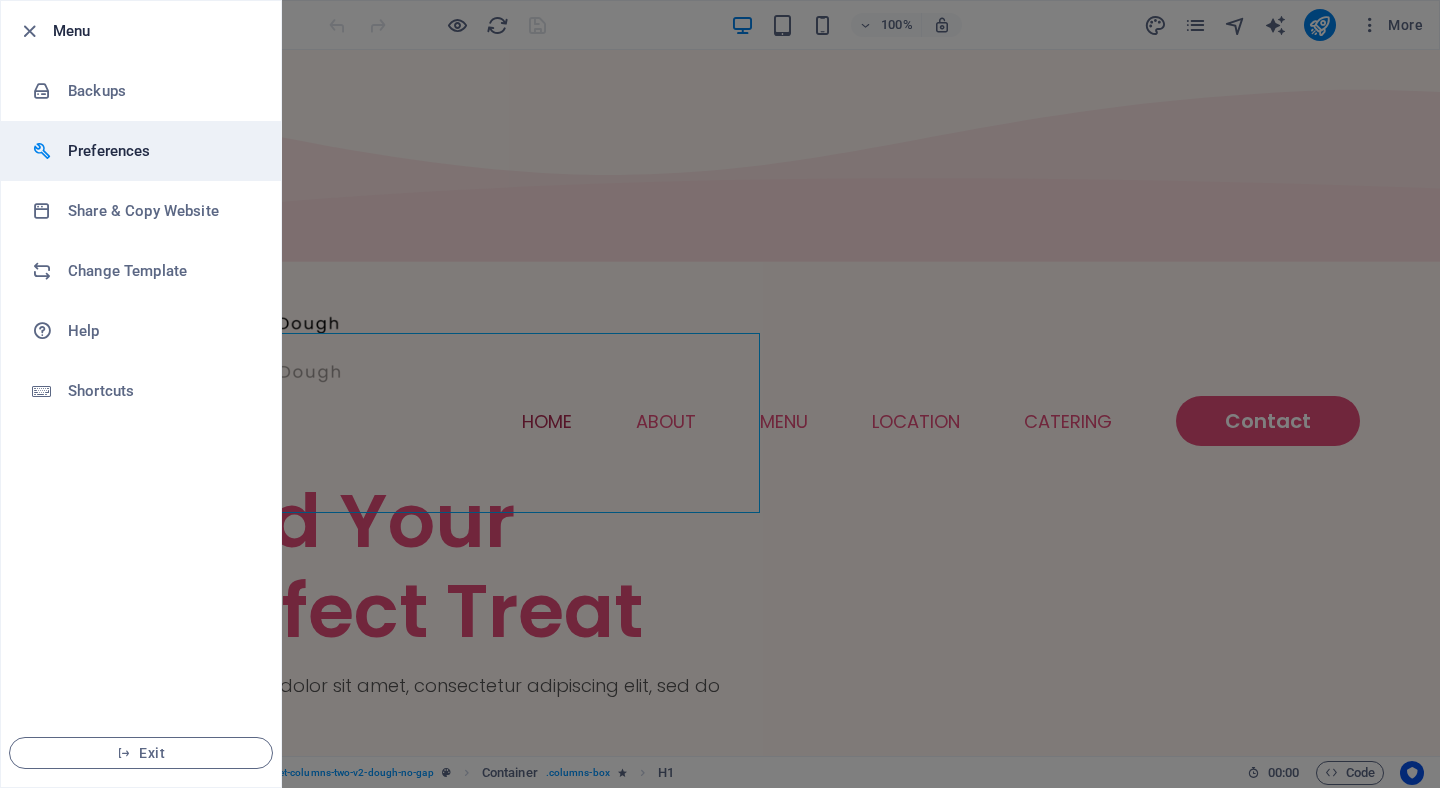 click on "Preferences" at bounding box center (160, 151) 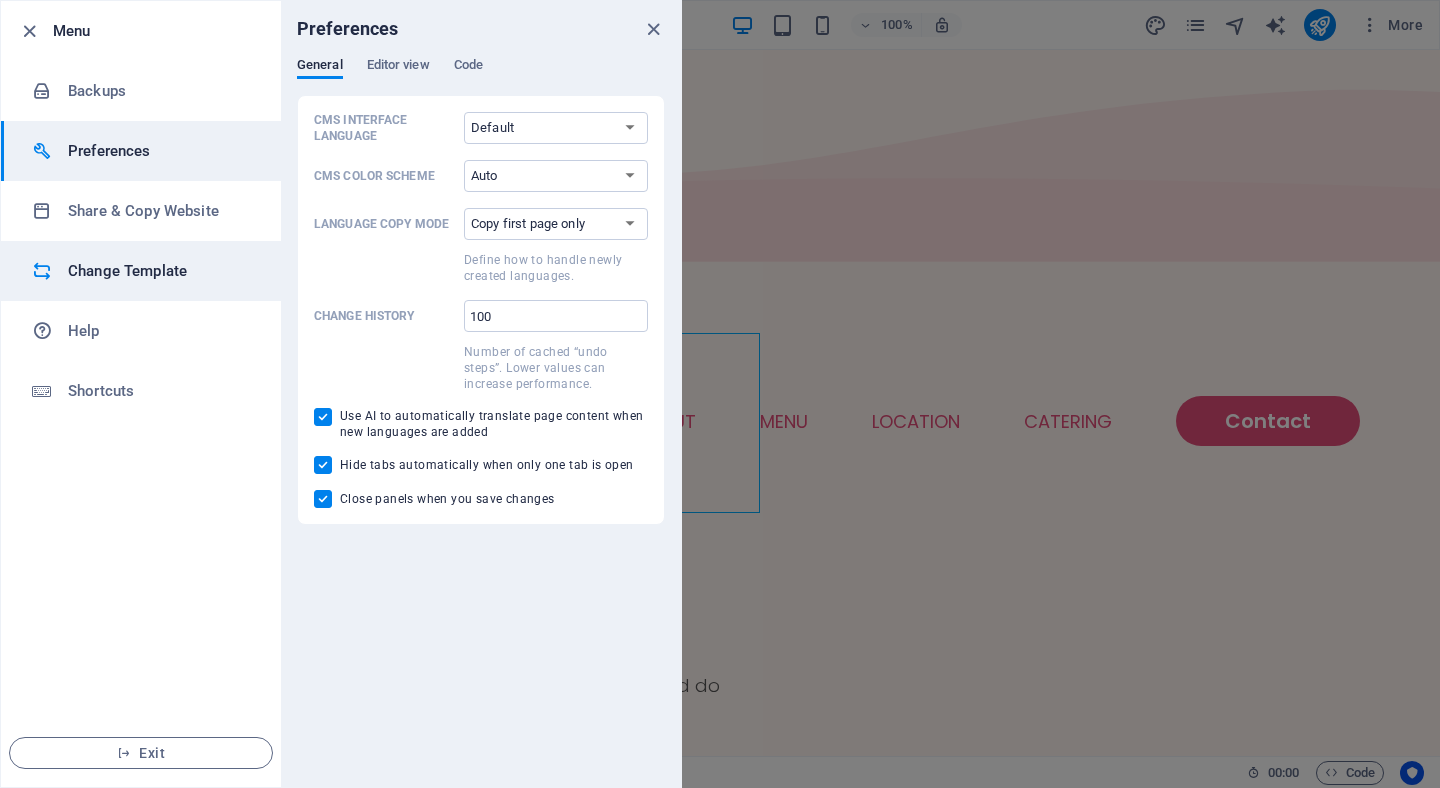 click on "Change Template" at bounding box center (160, 271) 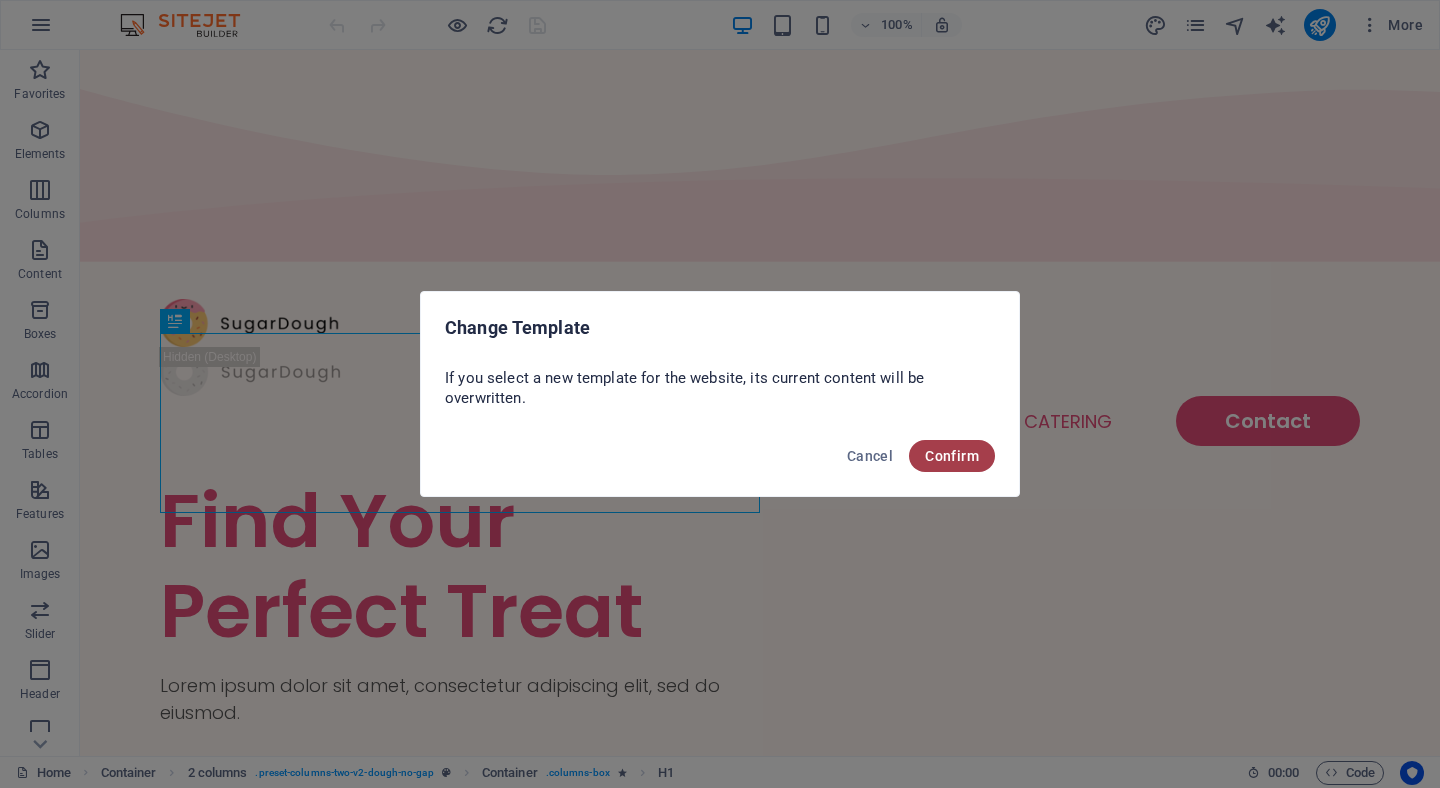 click on "Confirm" at bounding box center [952, 456] 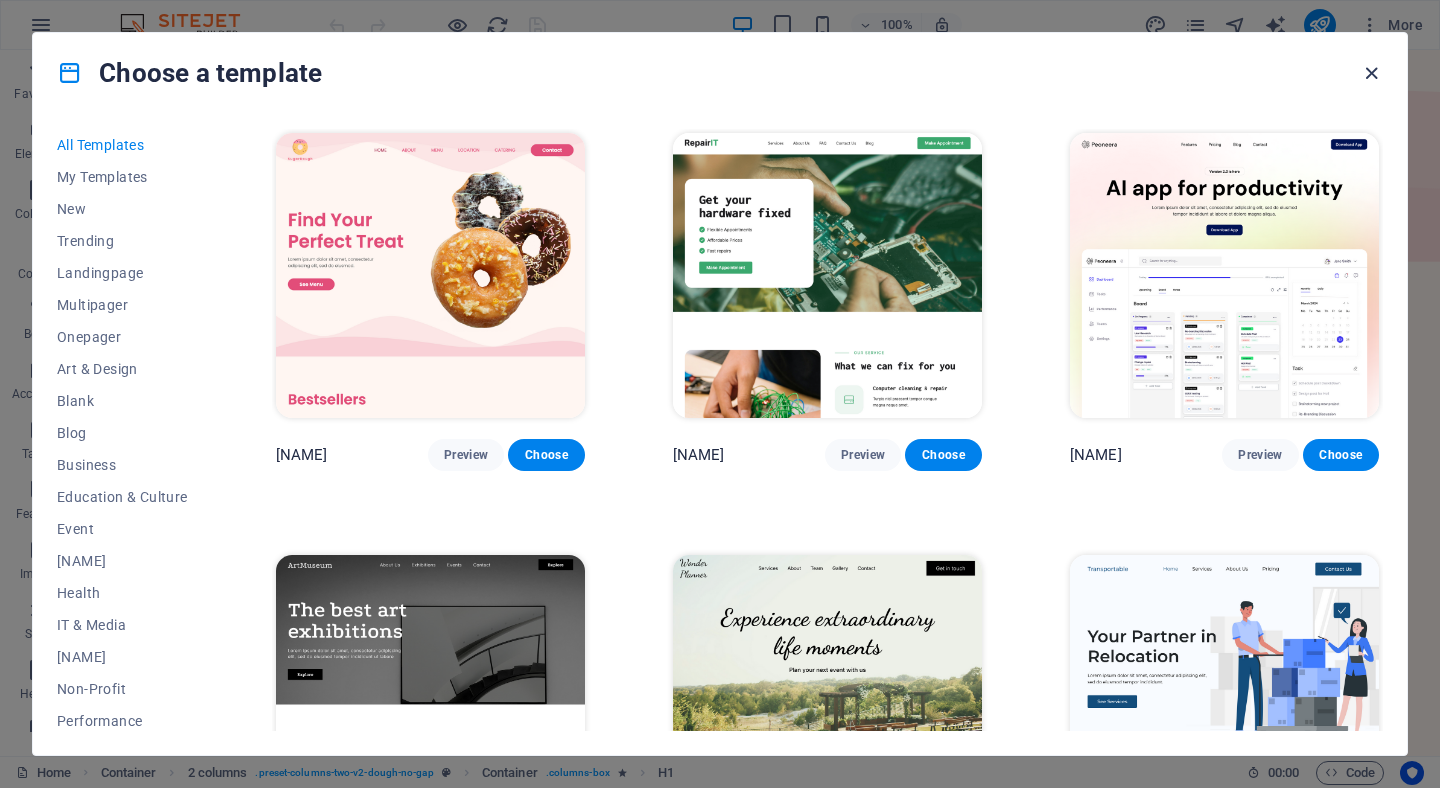 click at bounding box center [1371, 73] 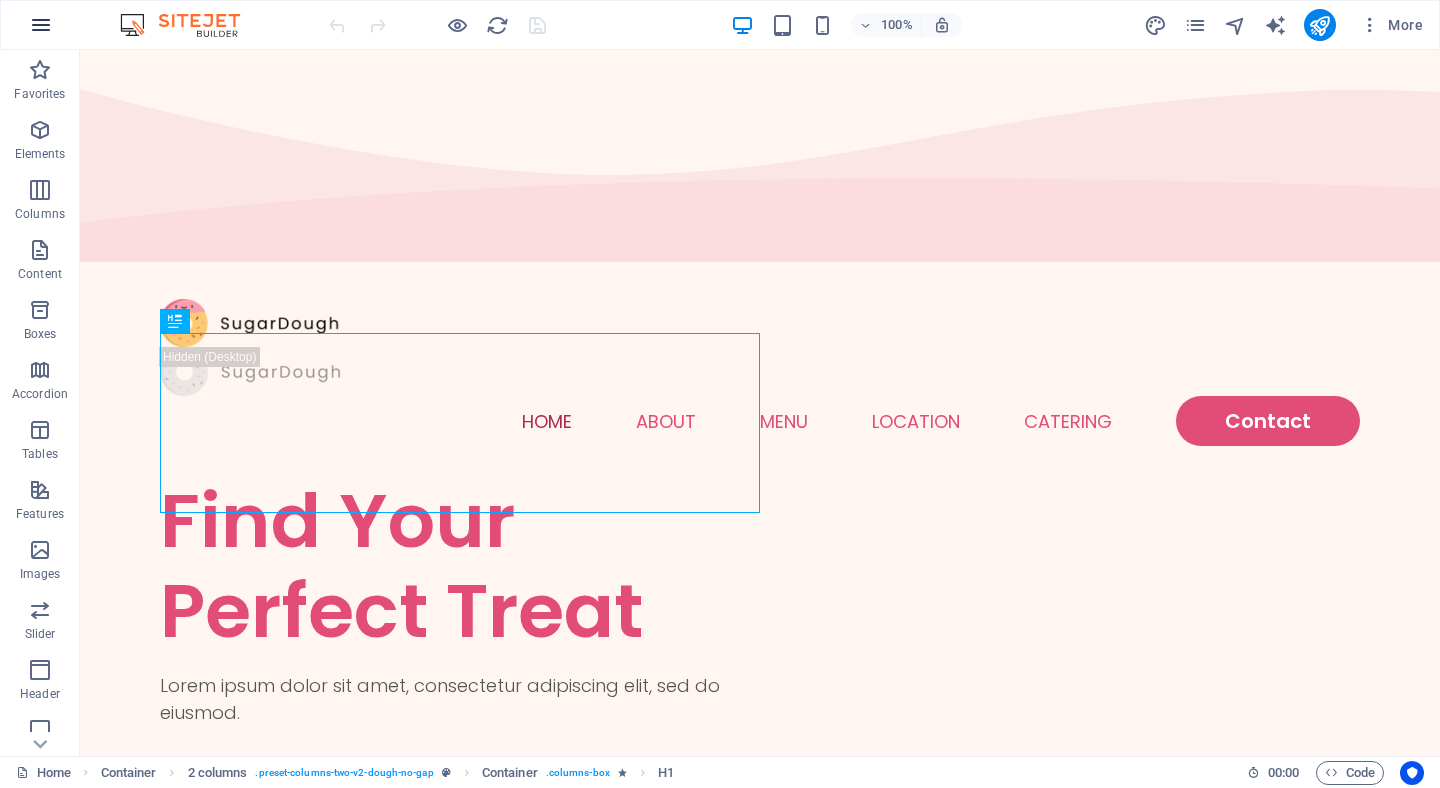 click at bounding box center [41, 25] 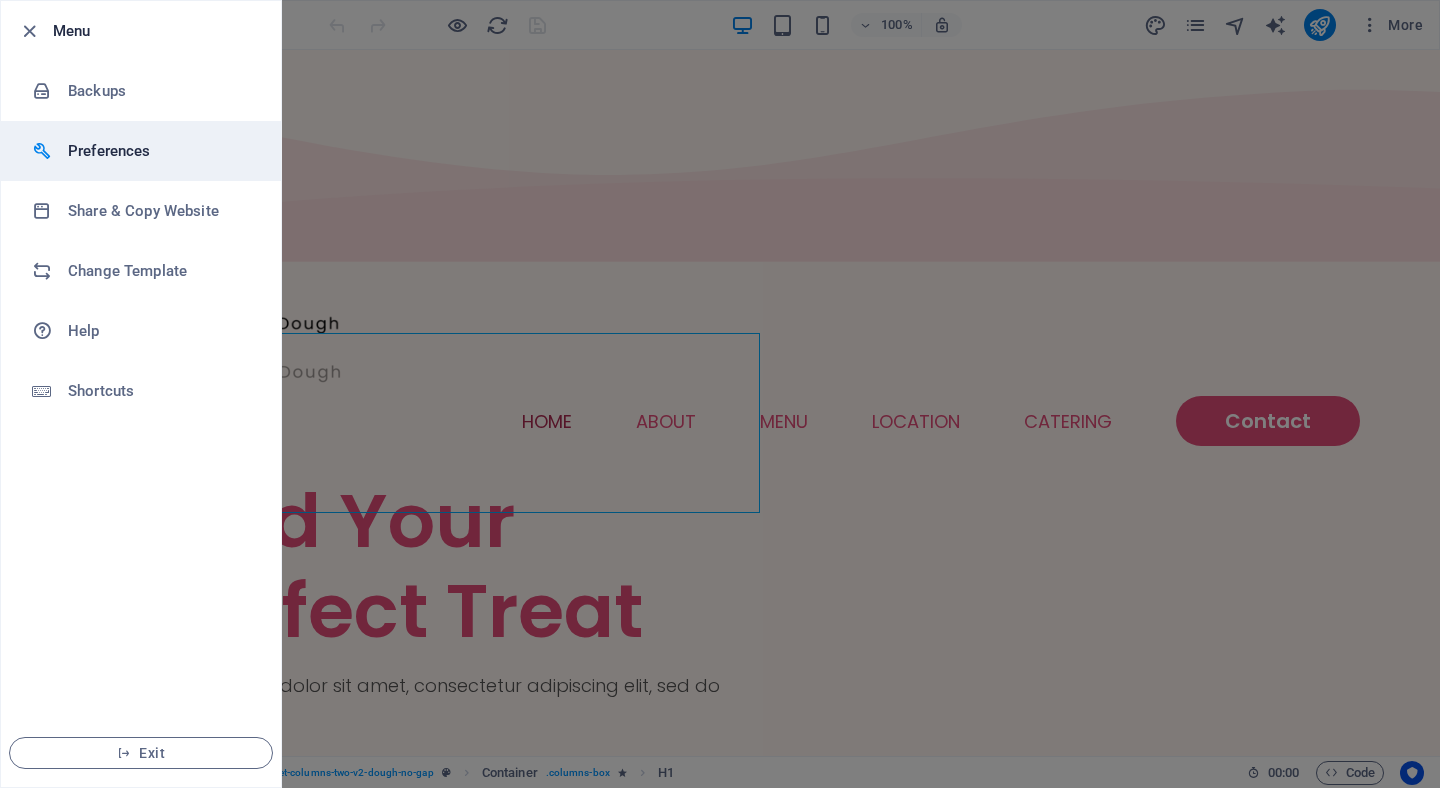 click on "Preferences" at bounding box center (160, 151) 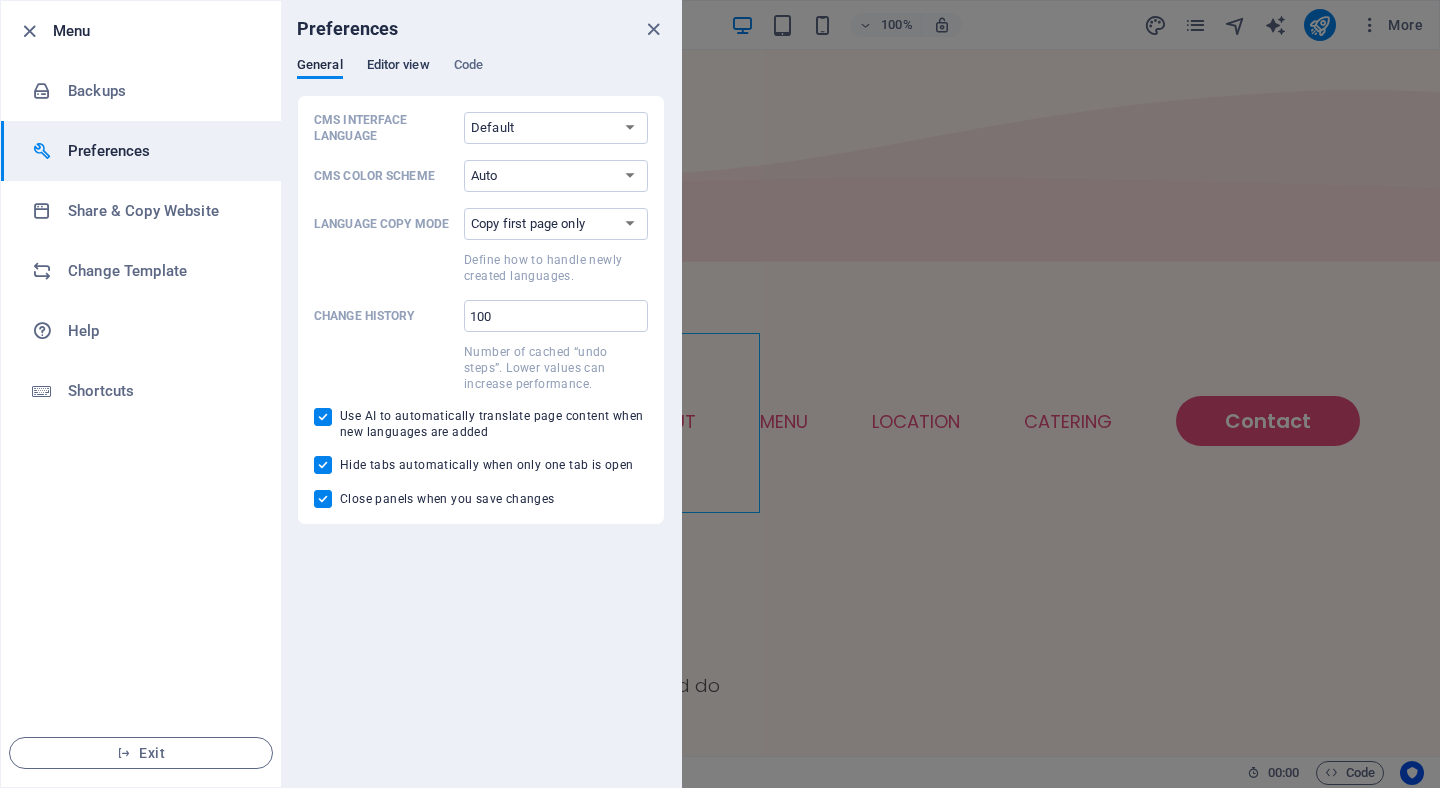 click on "Editor view" at bounding box center (398, 67) 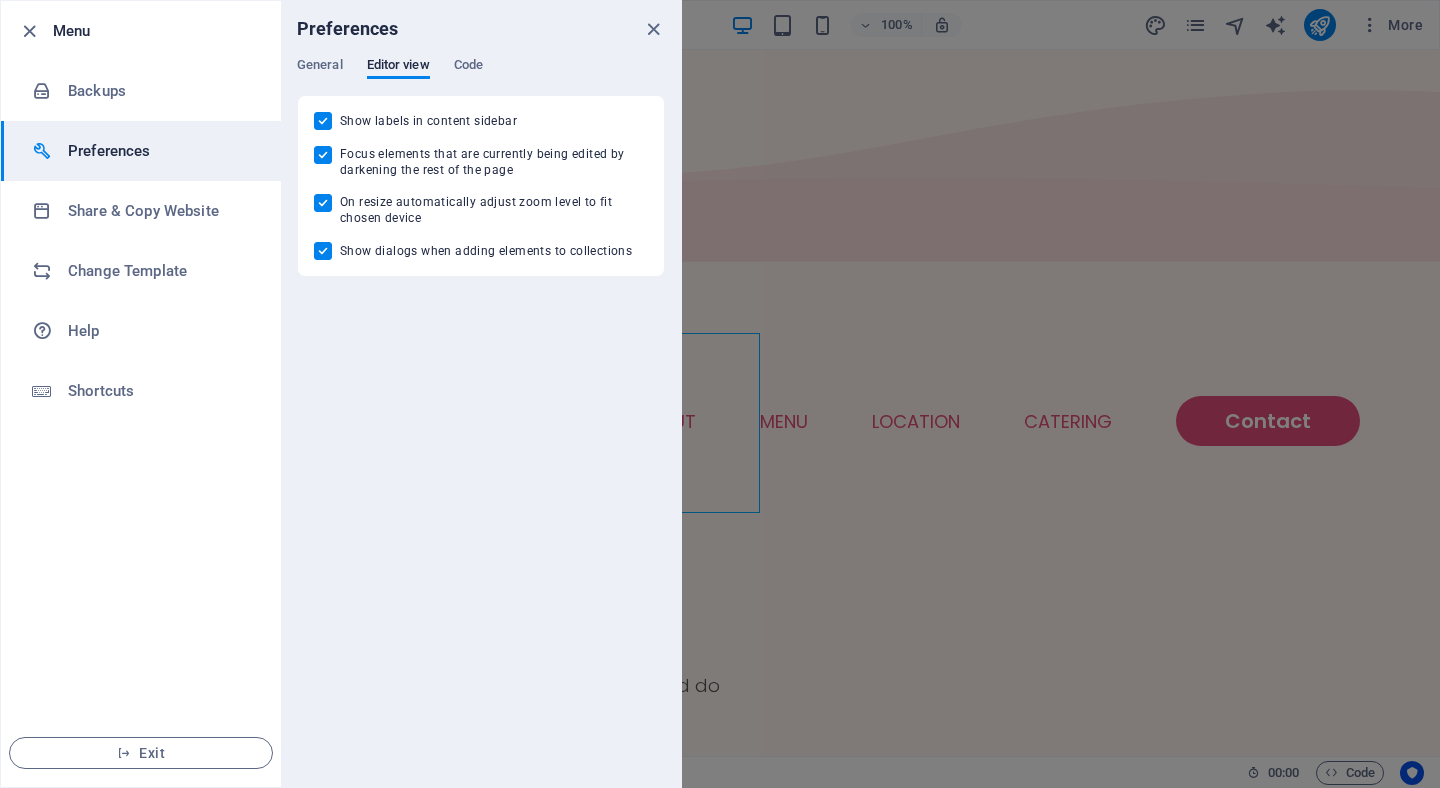 click on "General Editor view Code" at bounding box center (481, 76) 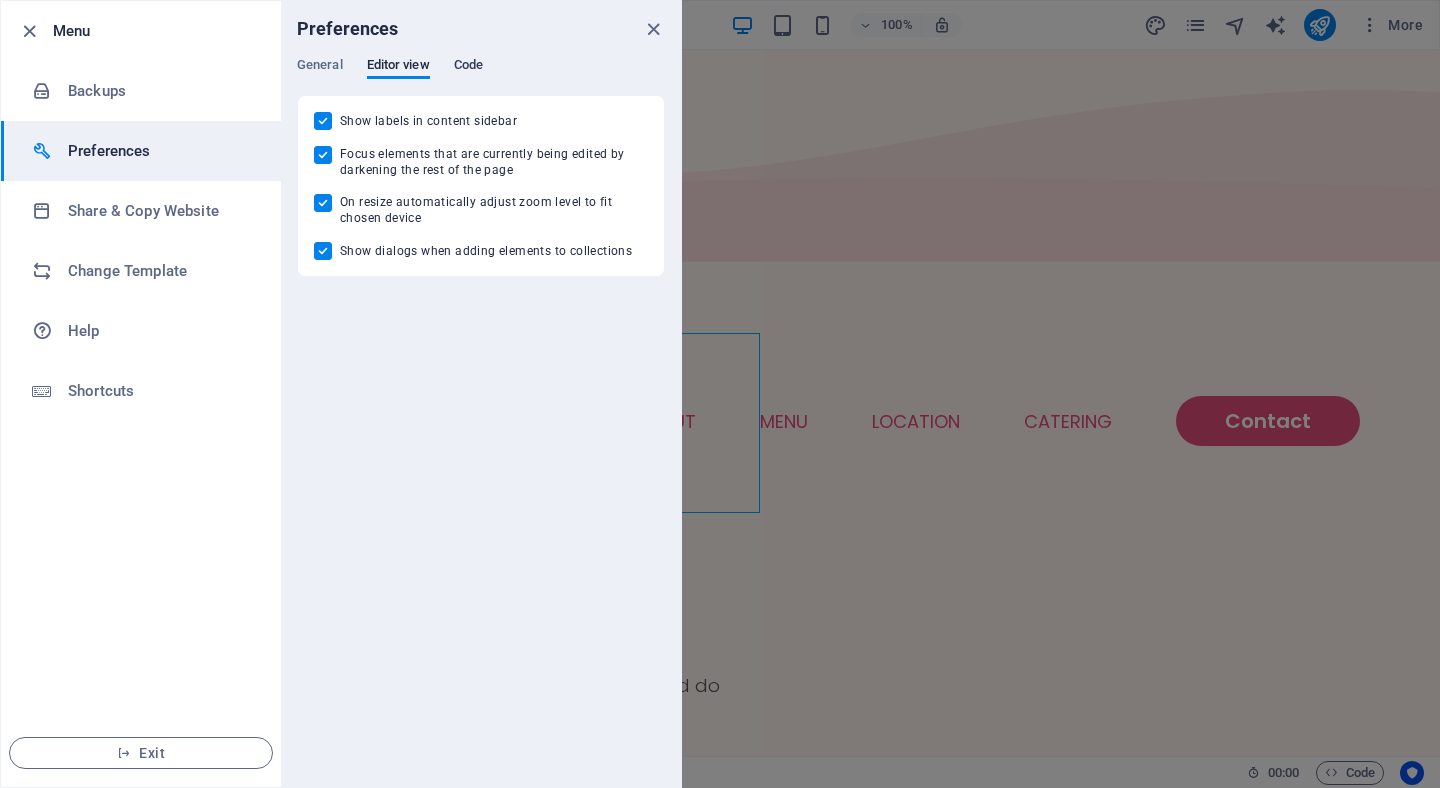 click on "Code" at bounding box center (468, 67) 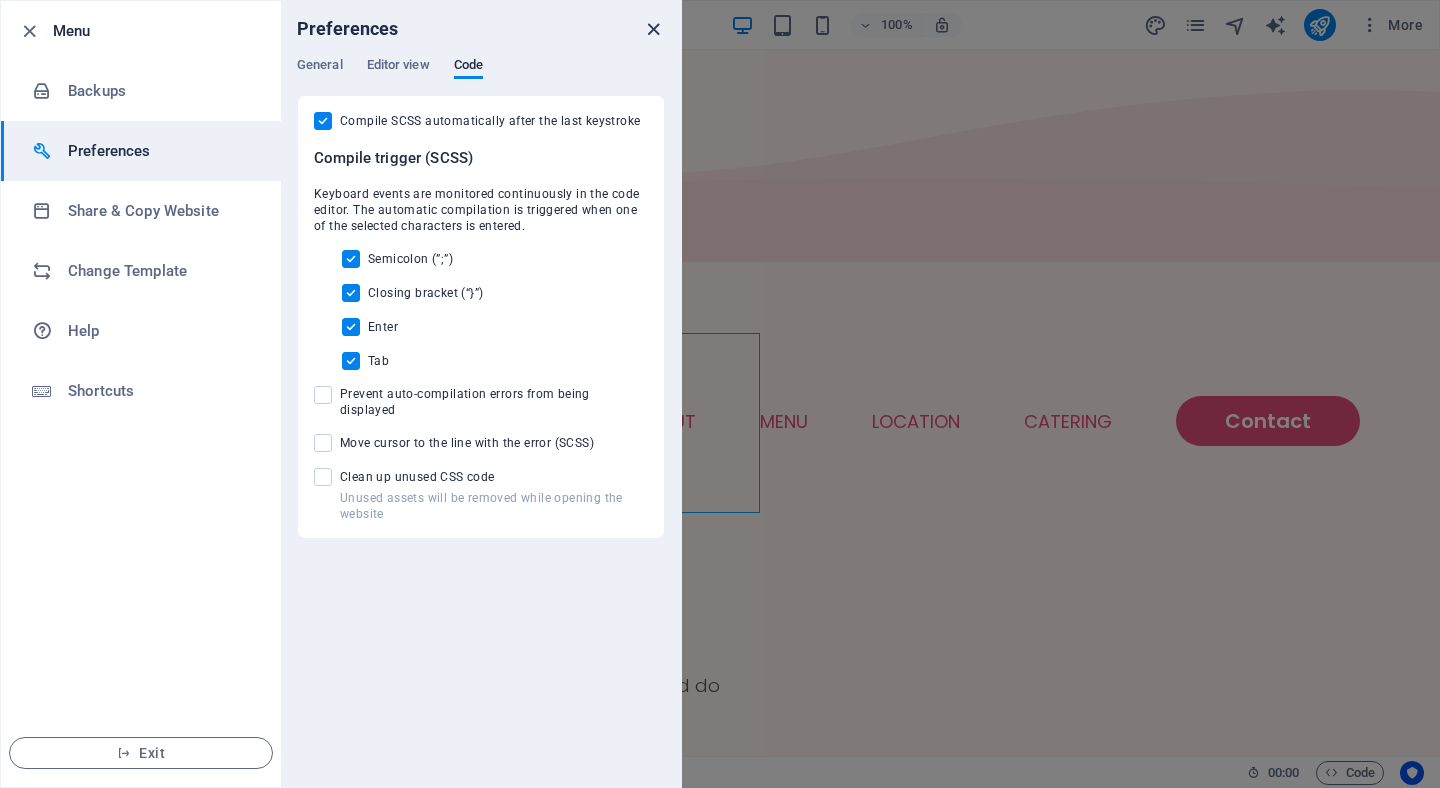 click at bounding box center [653, 29] 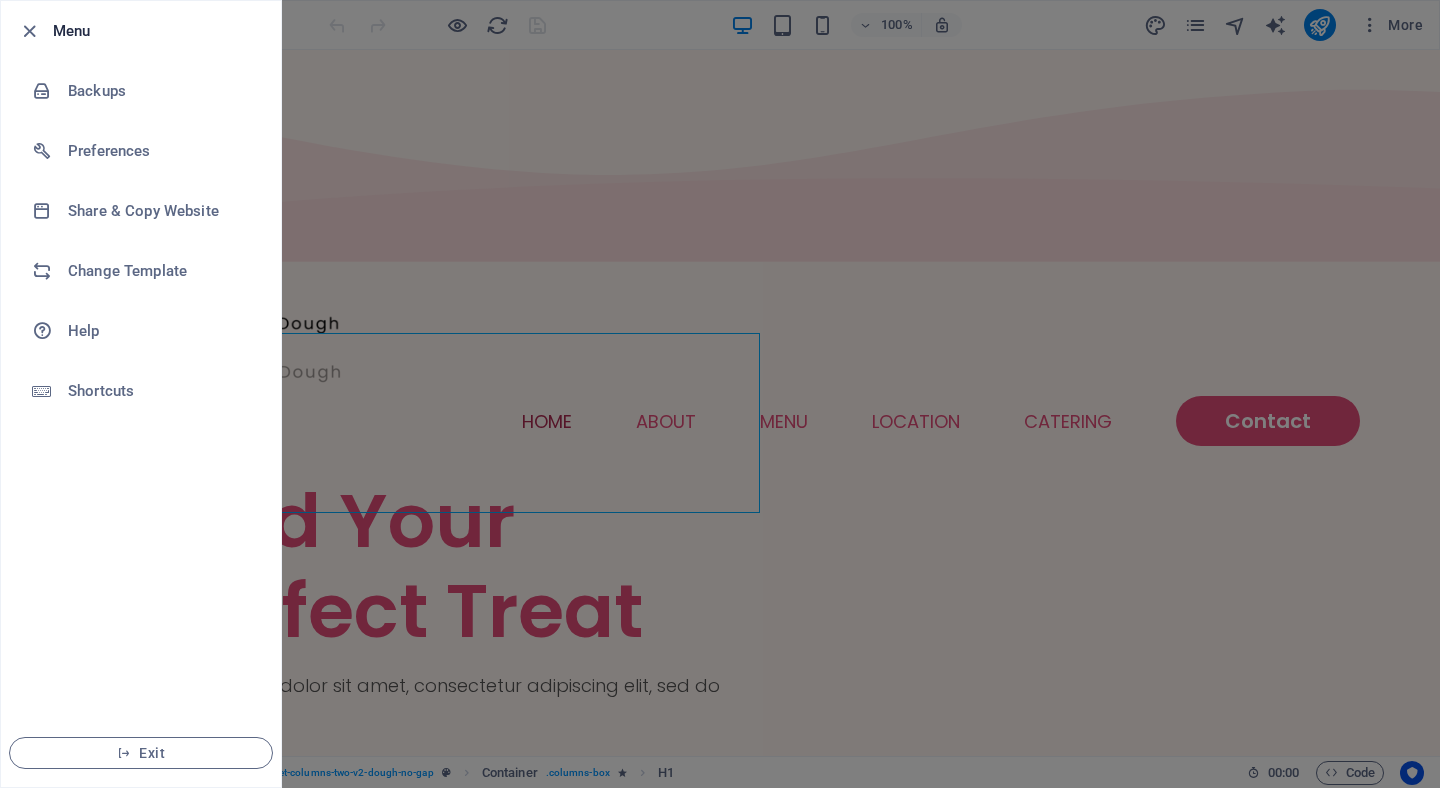 click at bounding box center (720, 394) 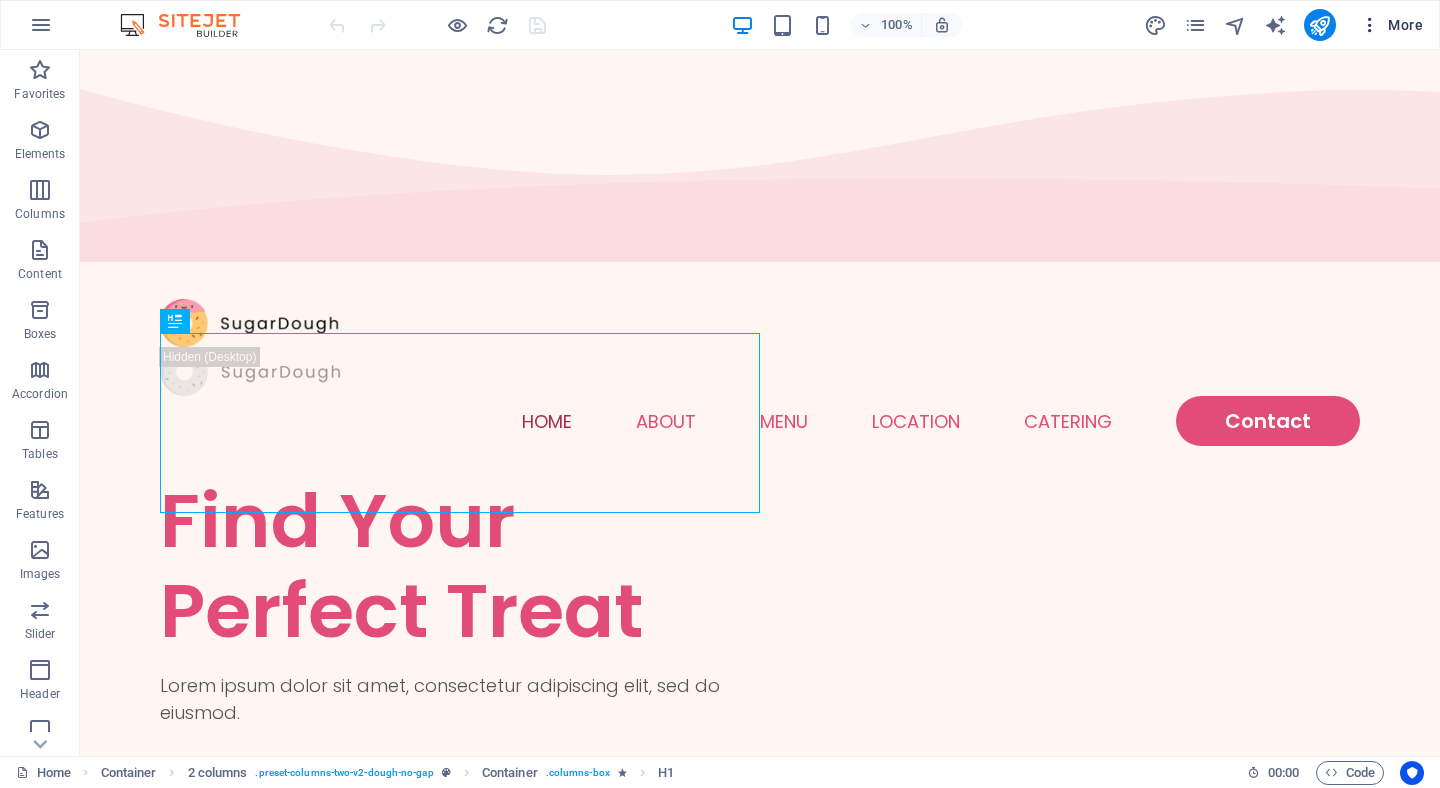 click at bounding box center [1370, 25] 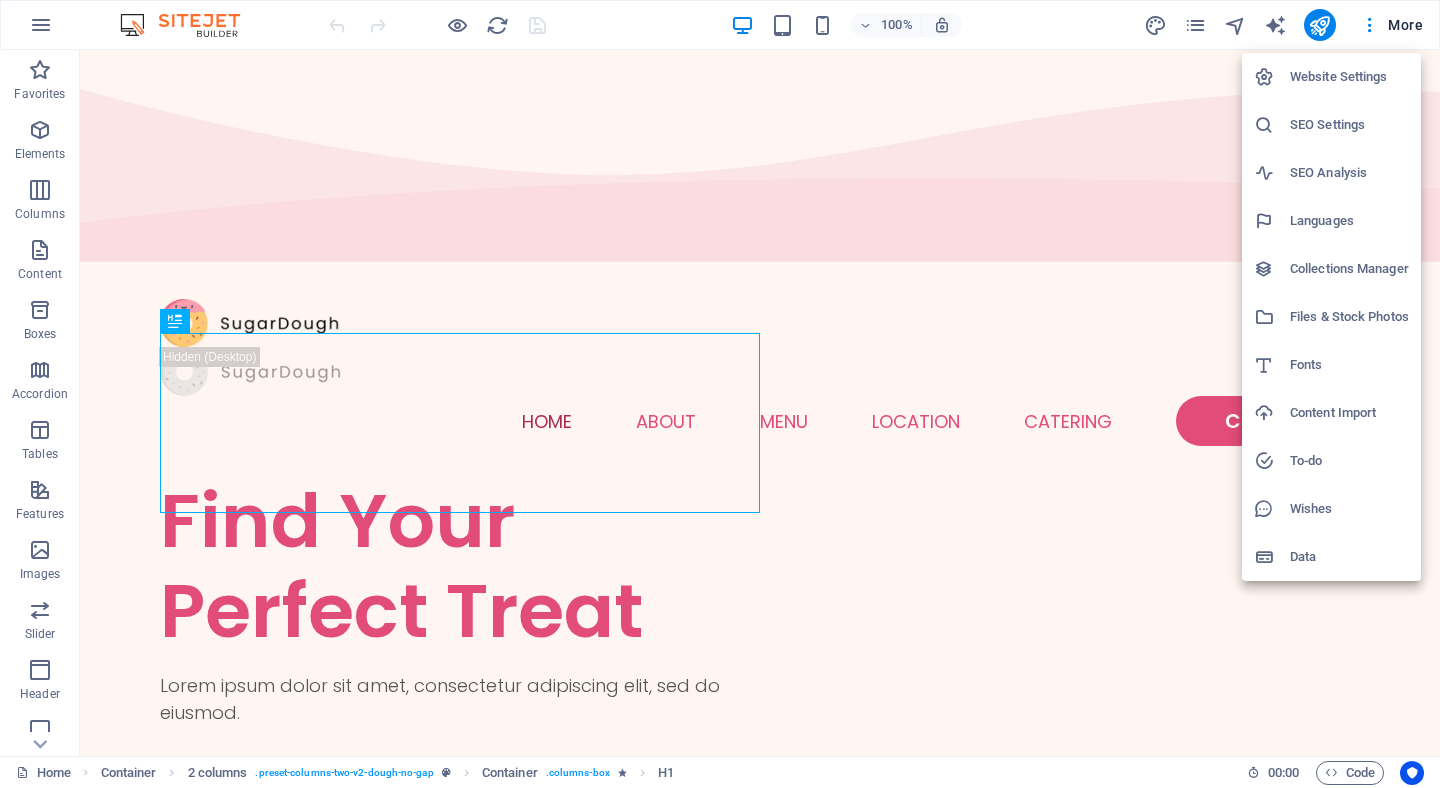 click on "Data" at bounding box center [1349, 557] 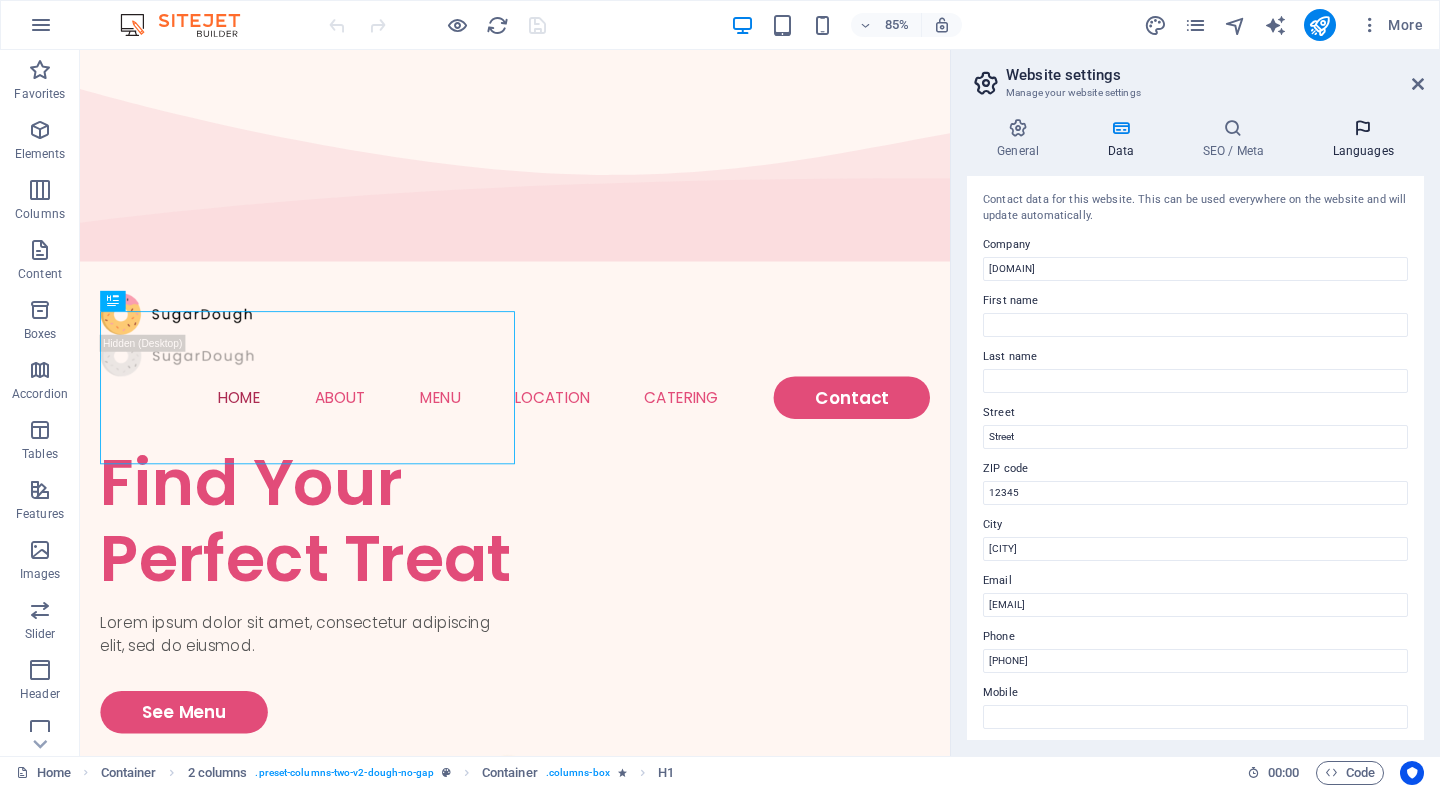 click at bounding box center (1363, 128) 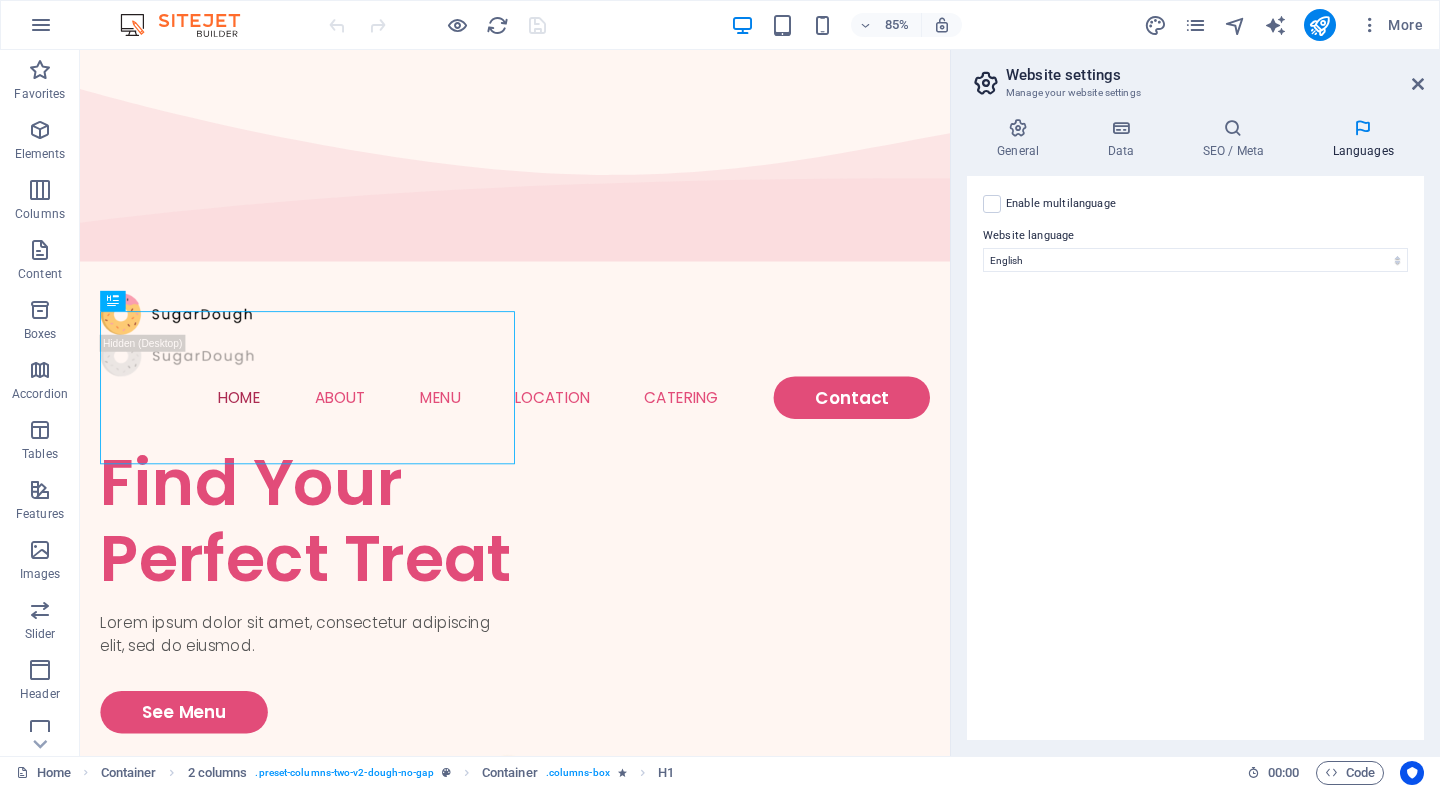 click at bounding box center (1363, 128) 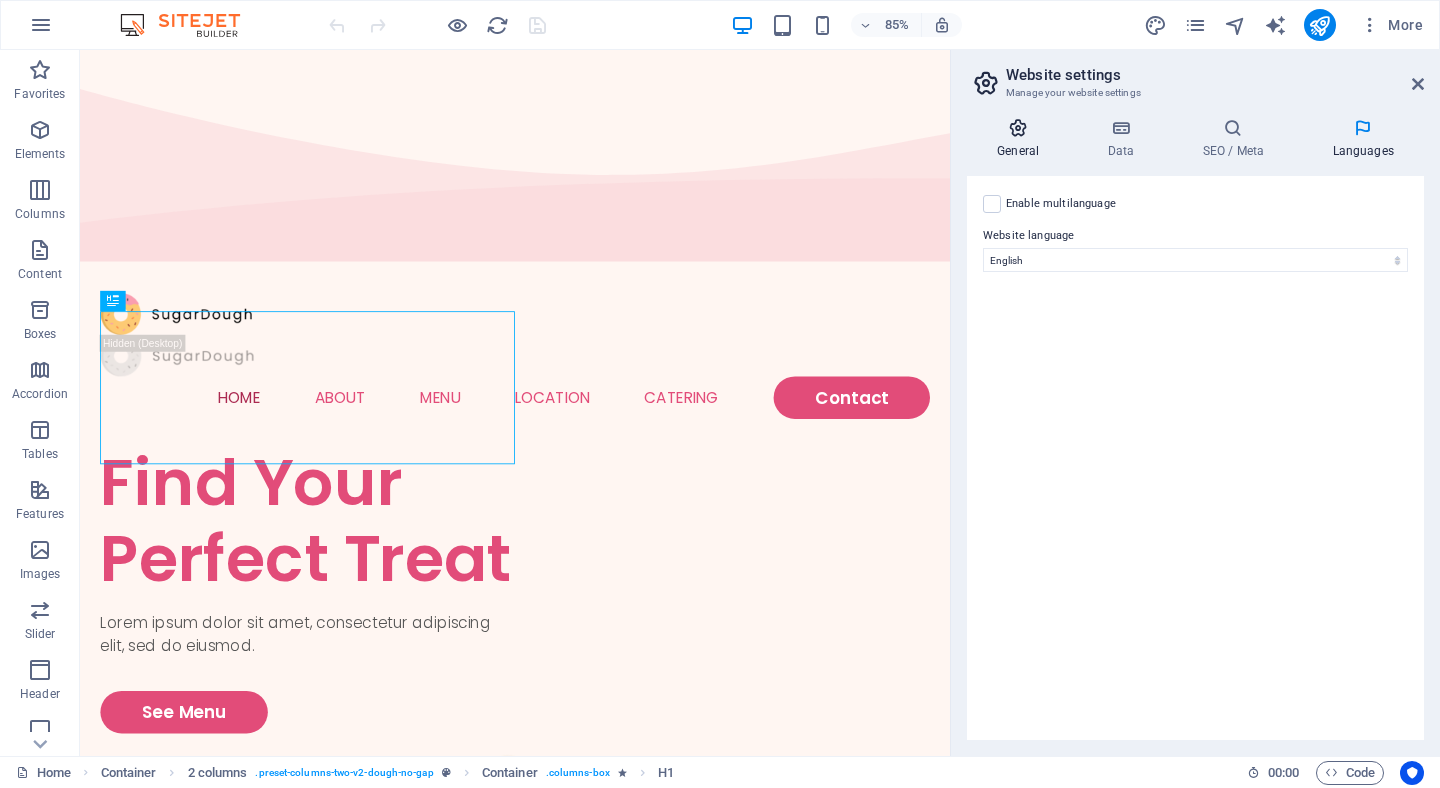click on "General" at bounding box center [1022, 139] 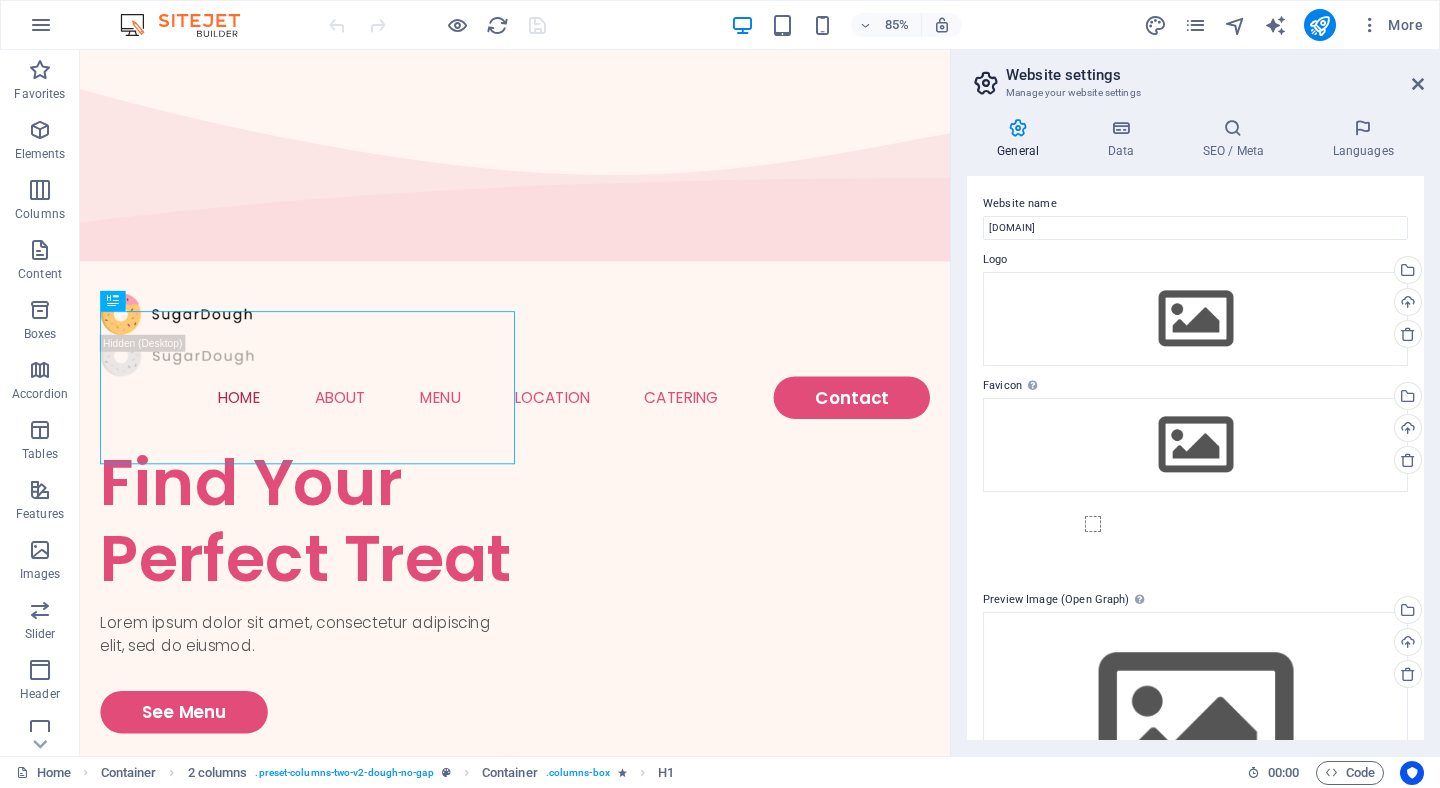 scroll, scrollTop: 117, scrollLeft: 0, axis: vertical 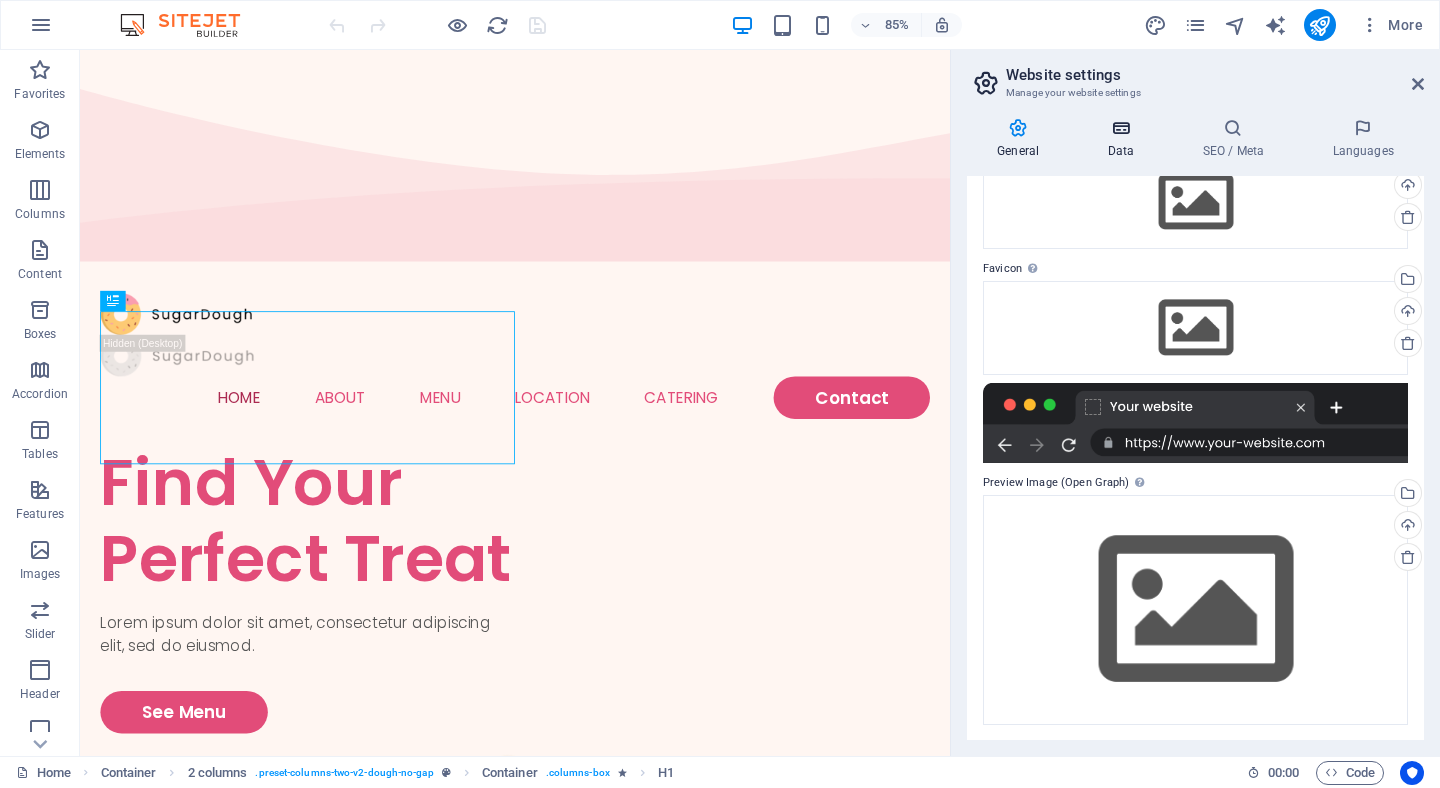 click at bounding box center [1120, 128] 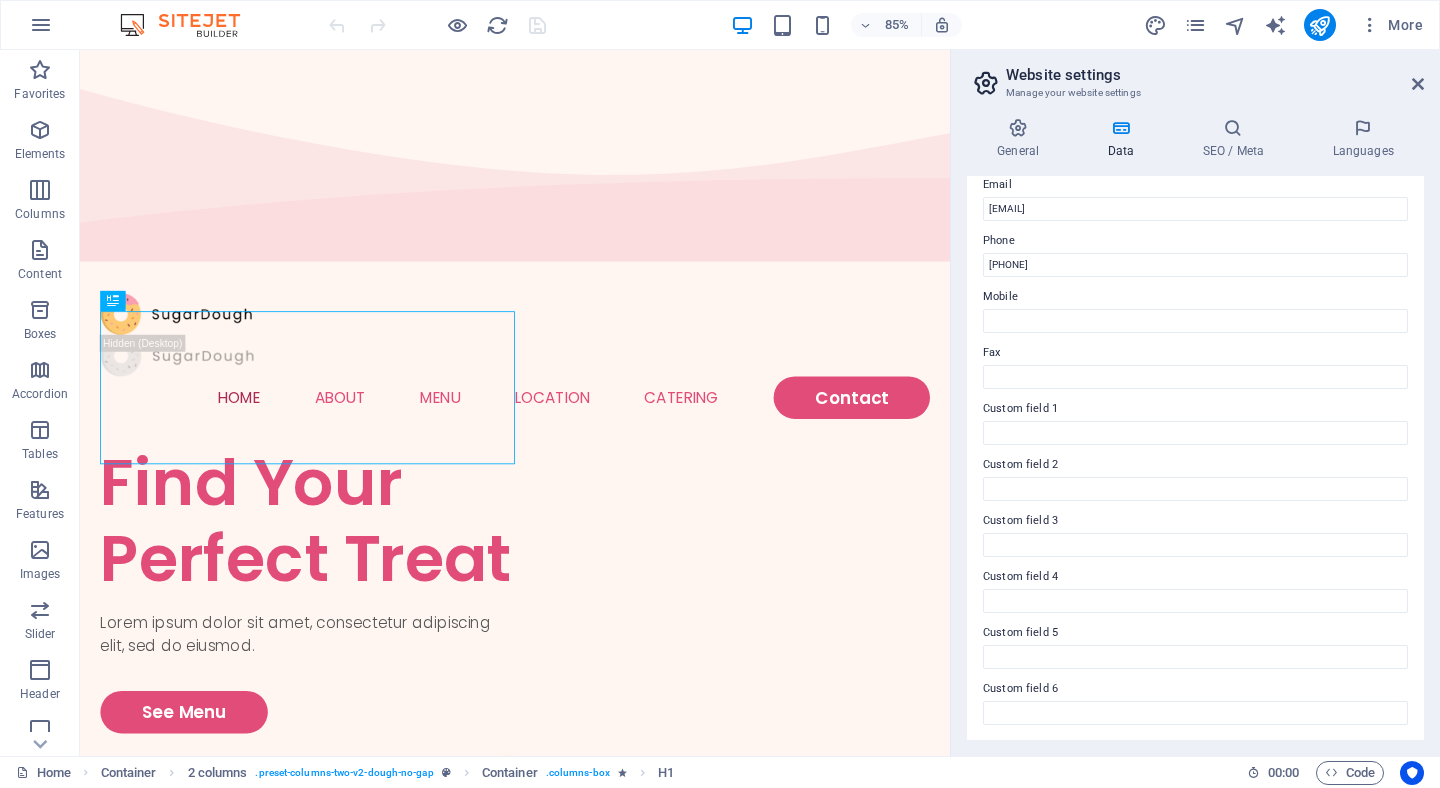 scroll, scrollTop: 0, scrollLeft: 0, axis: both 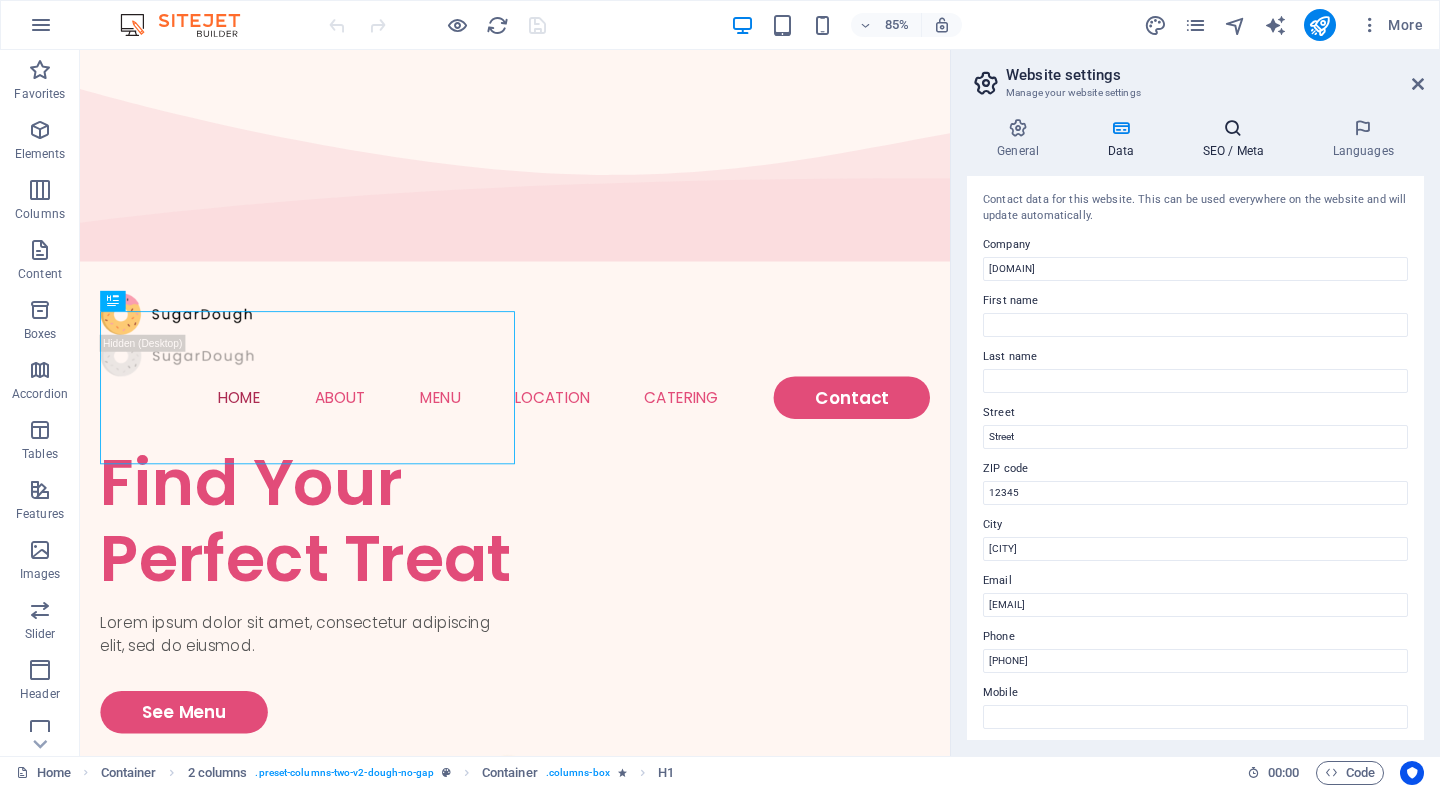 click at bounding box center (1233, 128) 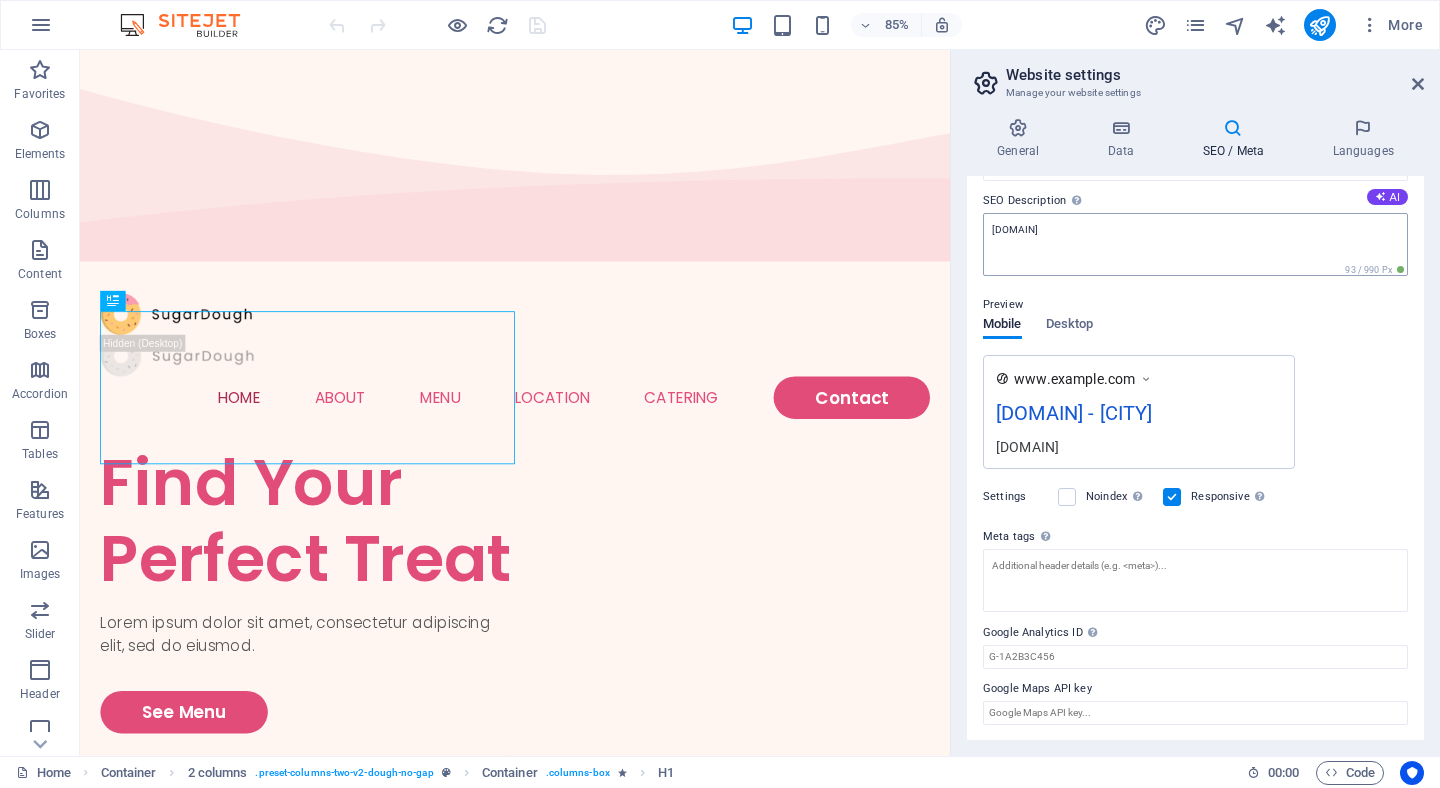 scroll, scrollTop: 0, scrollLeft: 0, axis: both 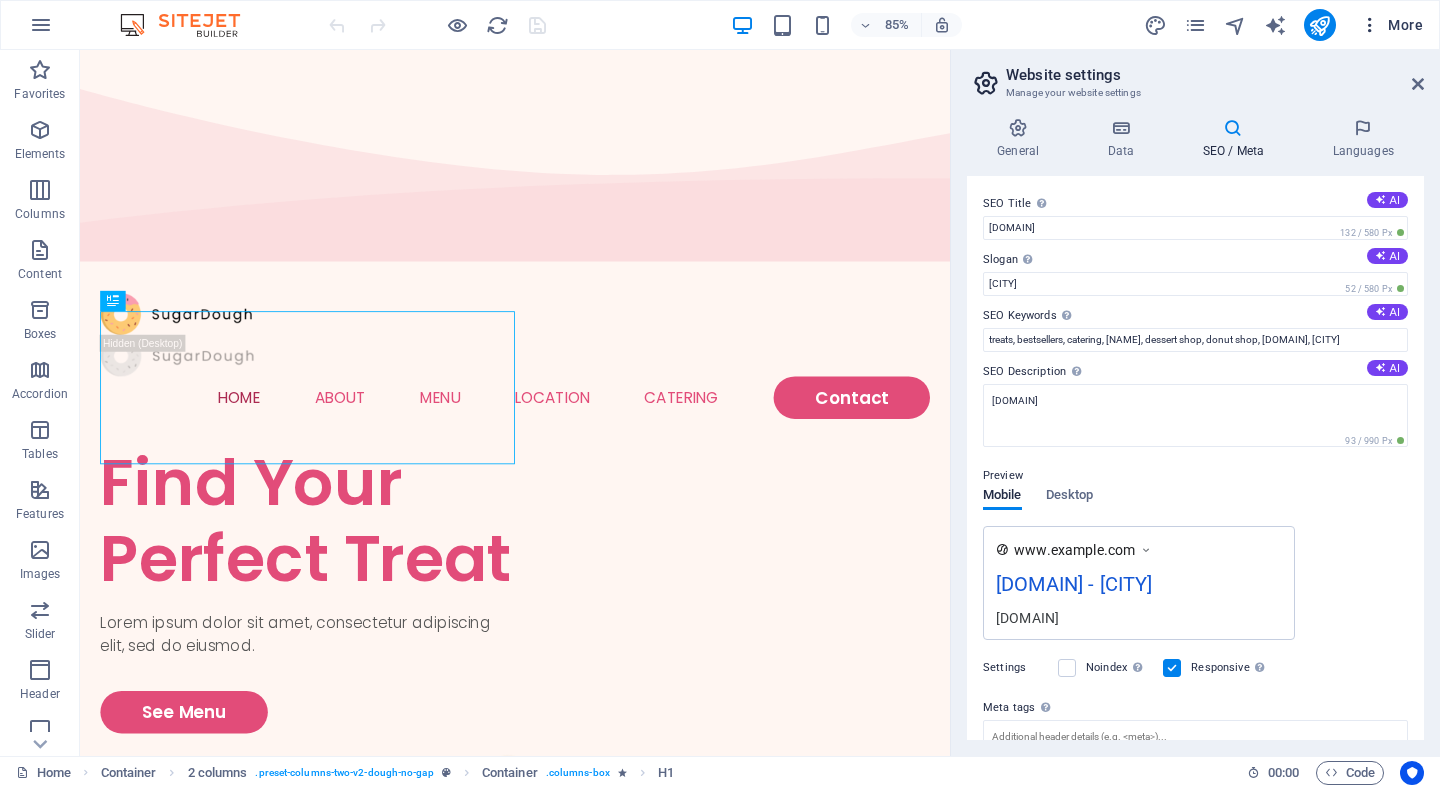 click at bounding box center [1370, 25] 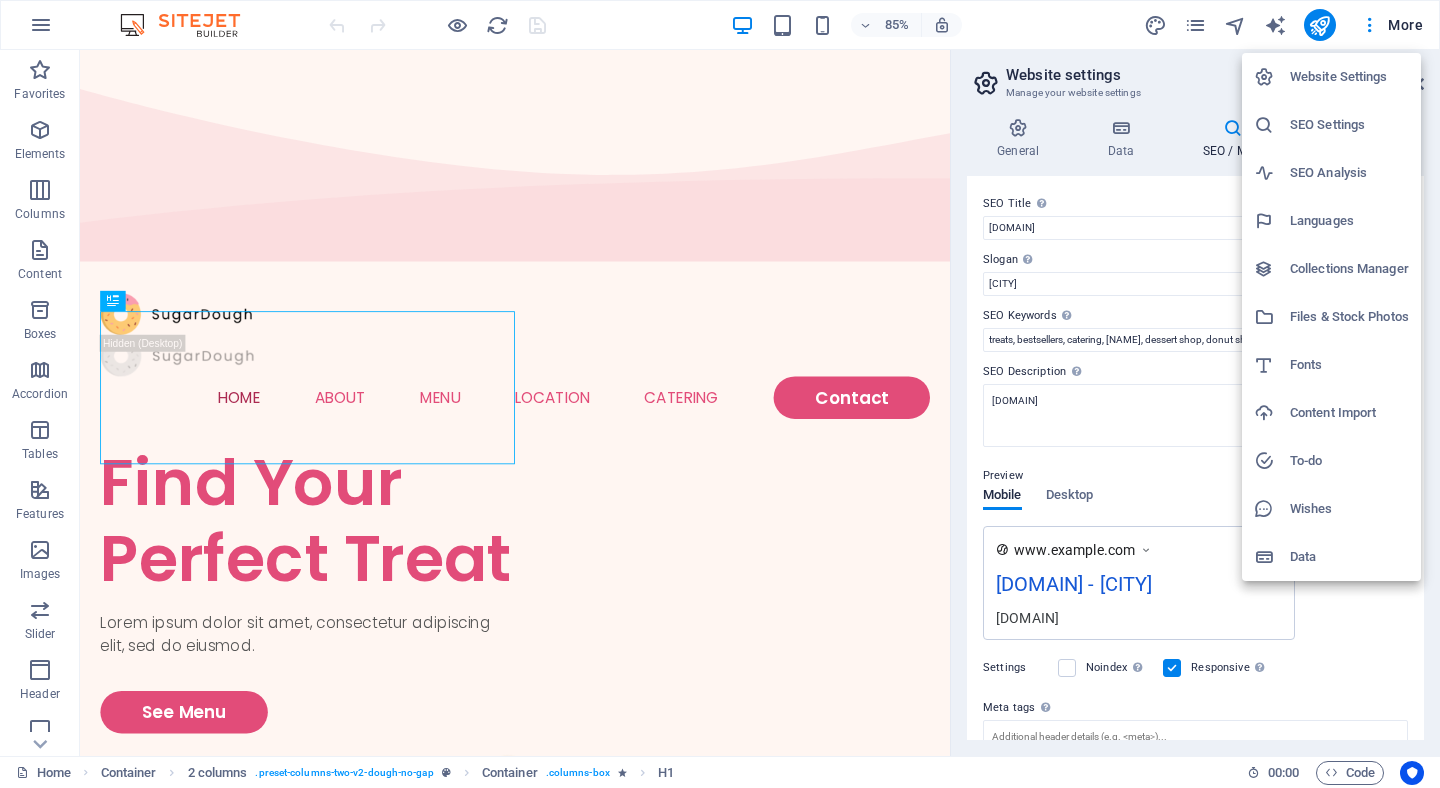 click at bounding box center [720, 394] 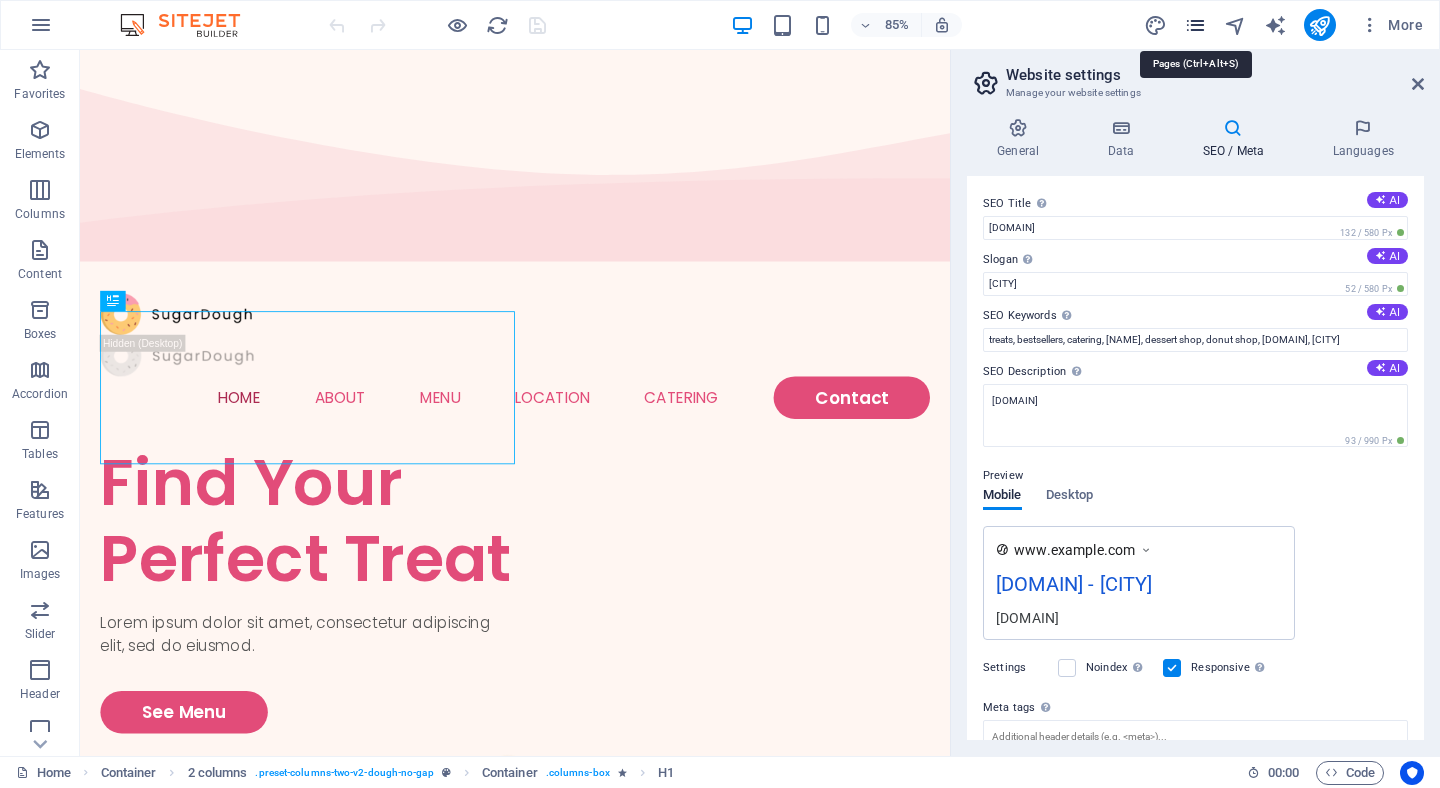 click at bounding box center (1195, 25) 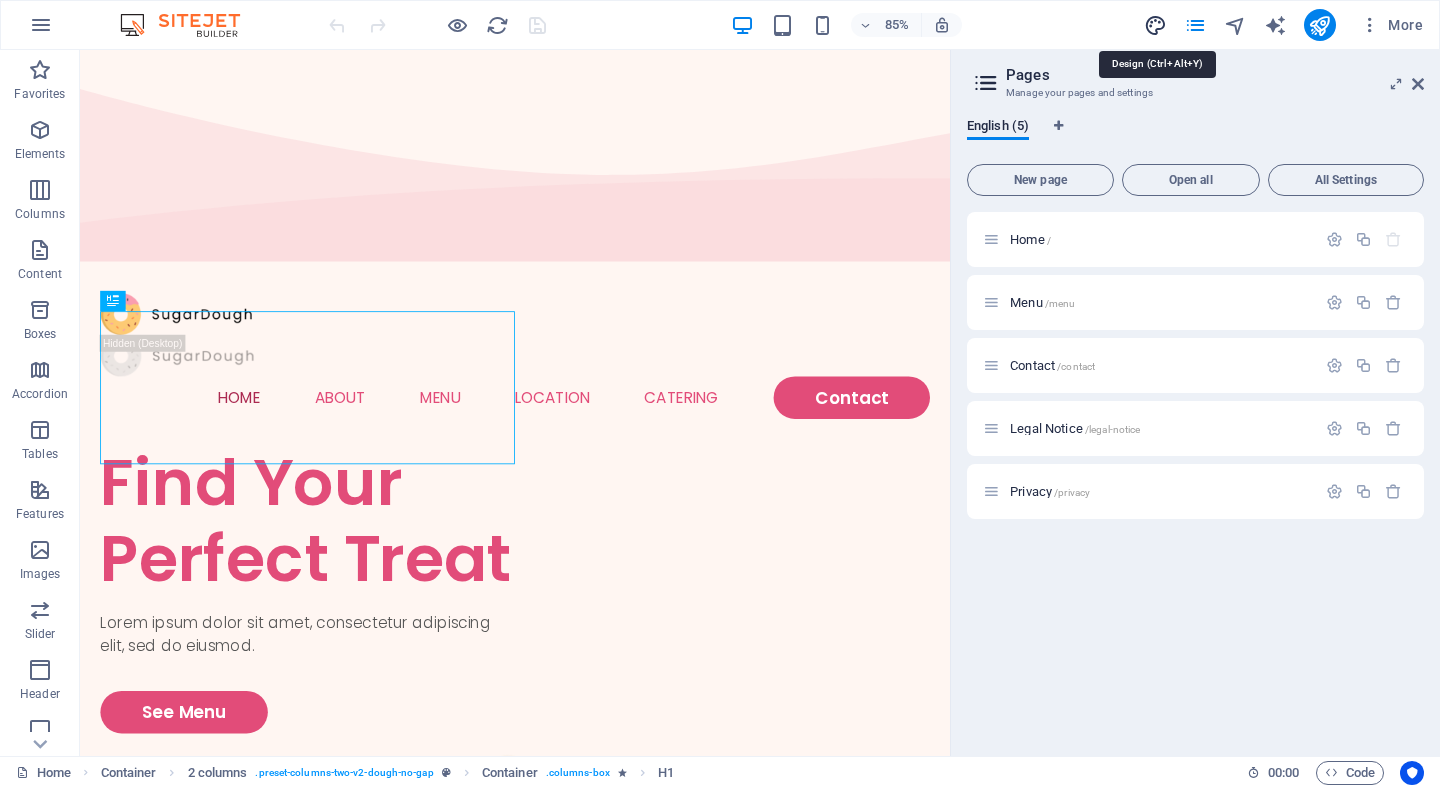click at bounding box center [1155, 25] 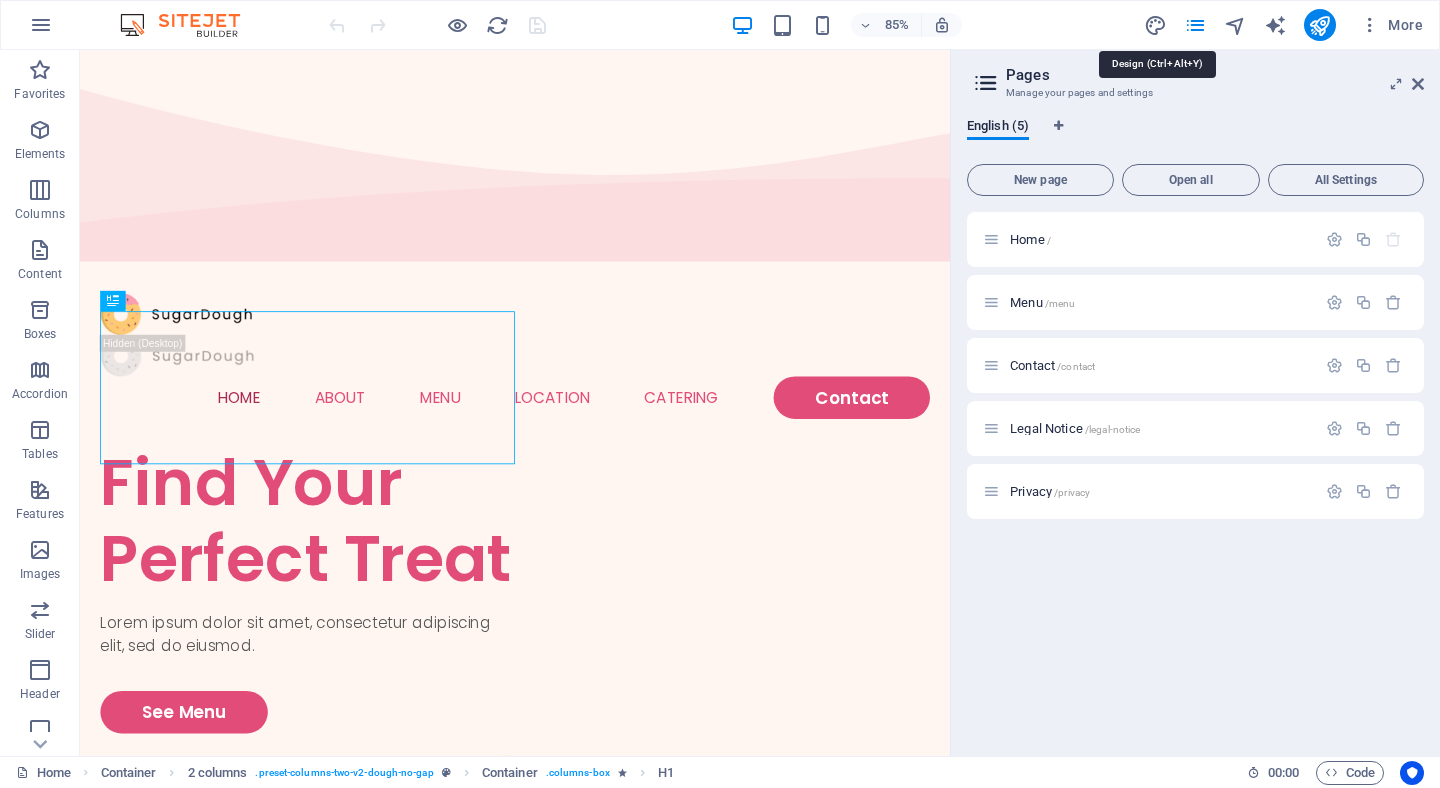 select on "px" 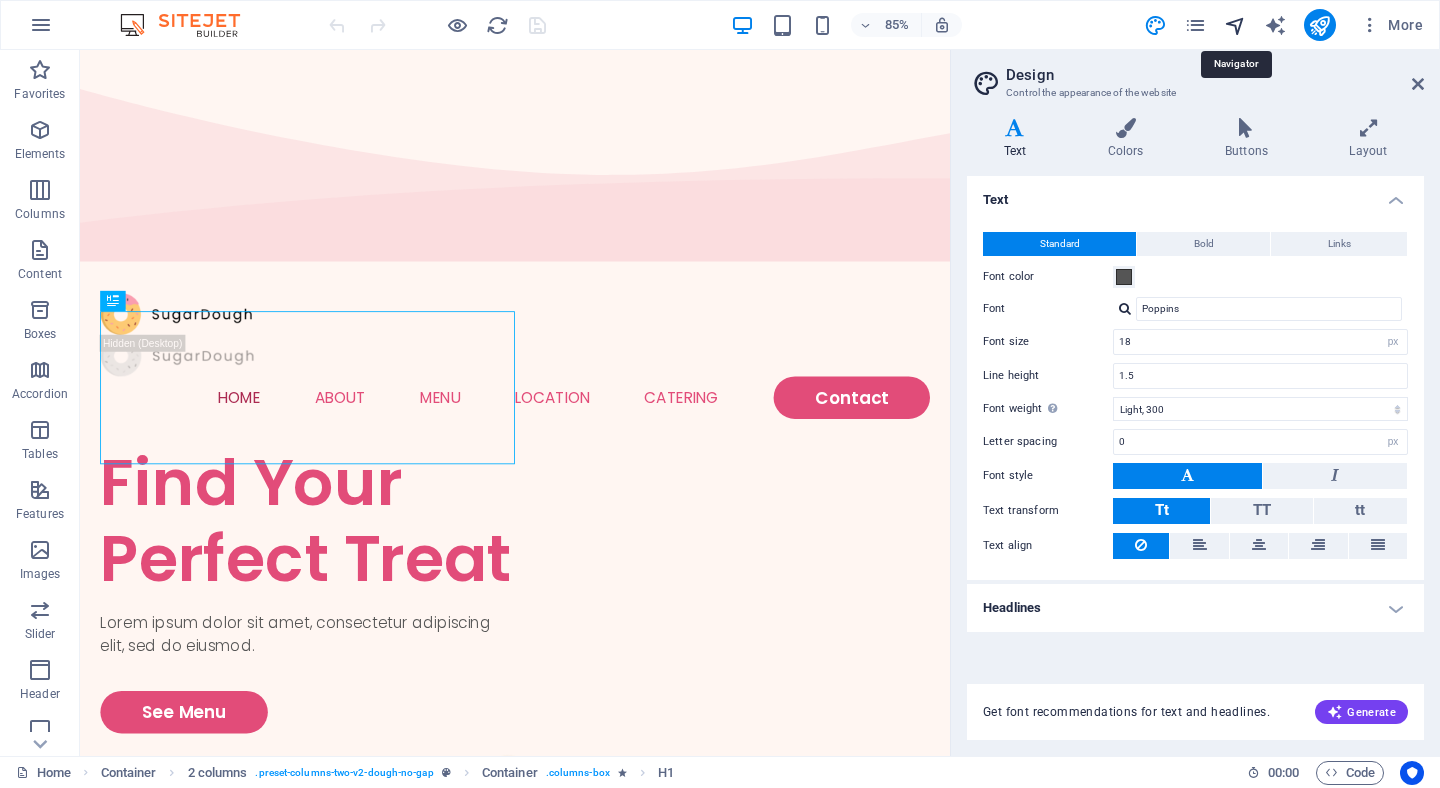 click at bounding box center (1235, 25) 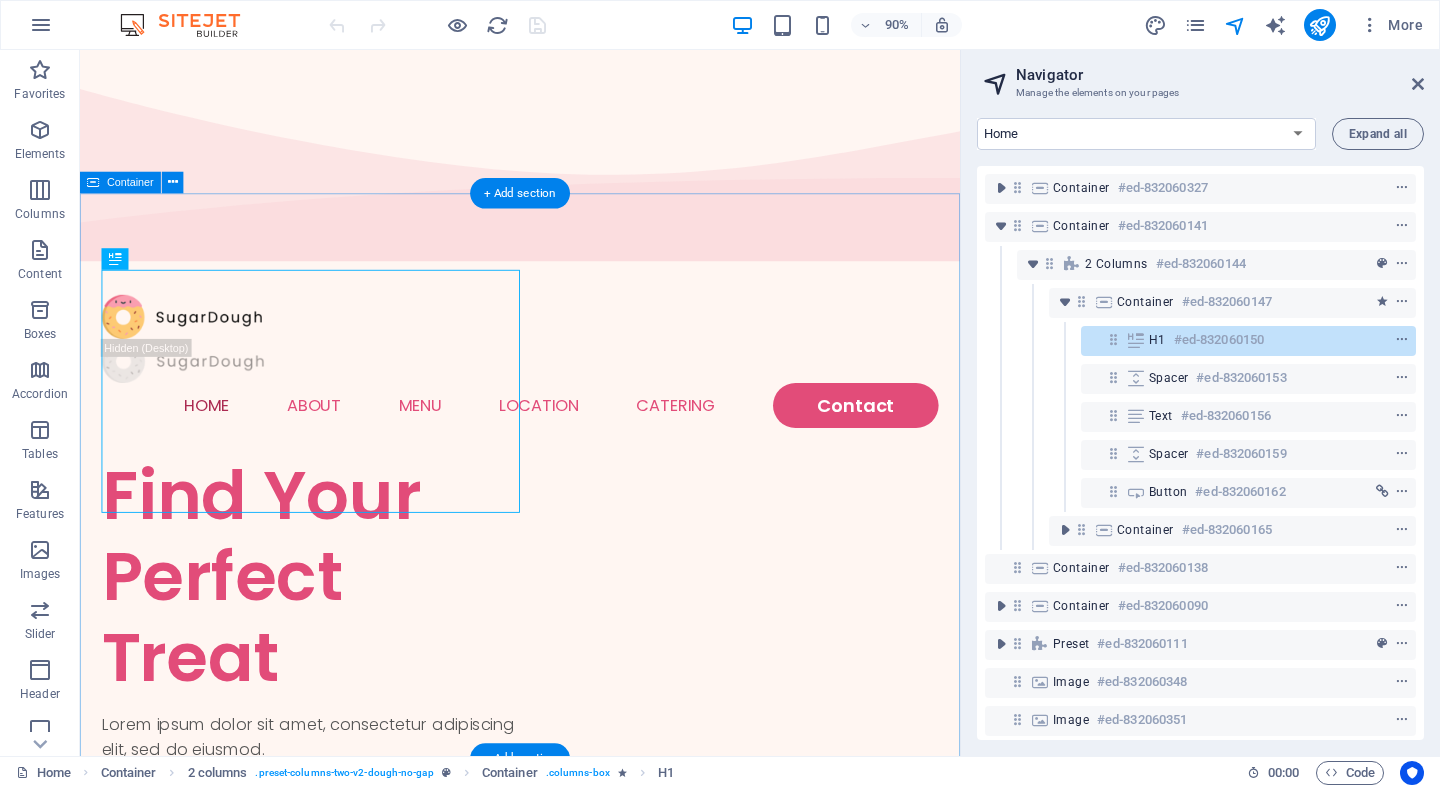 scroll, scrollTop: 17, scrollLeft: 0, axis: vertical 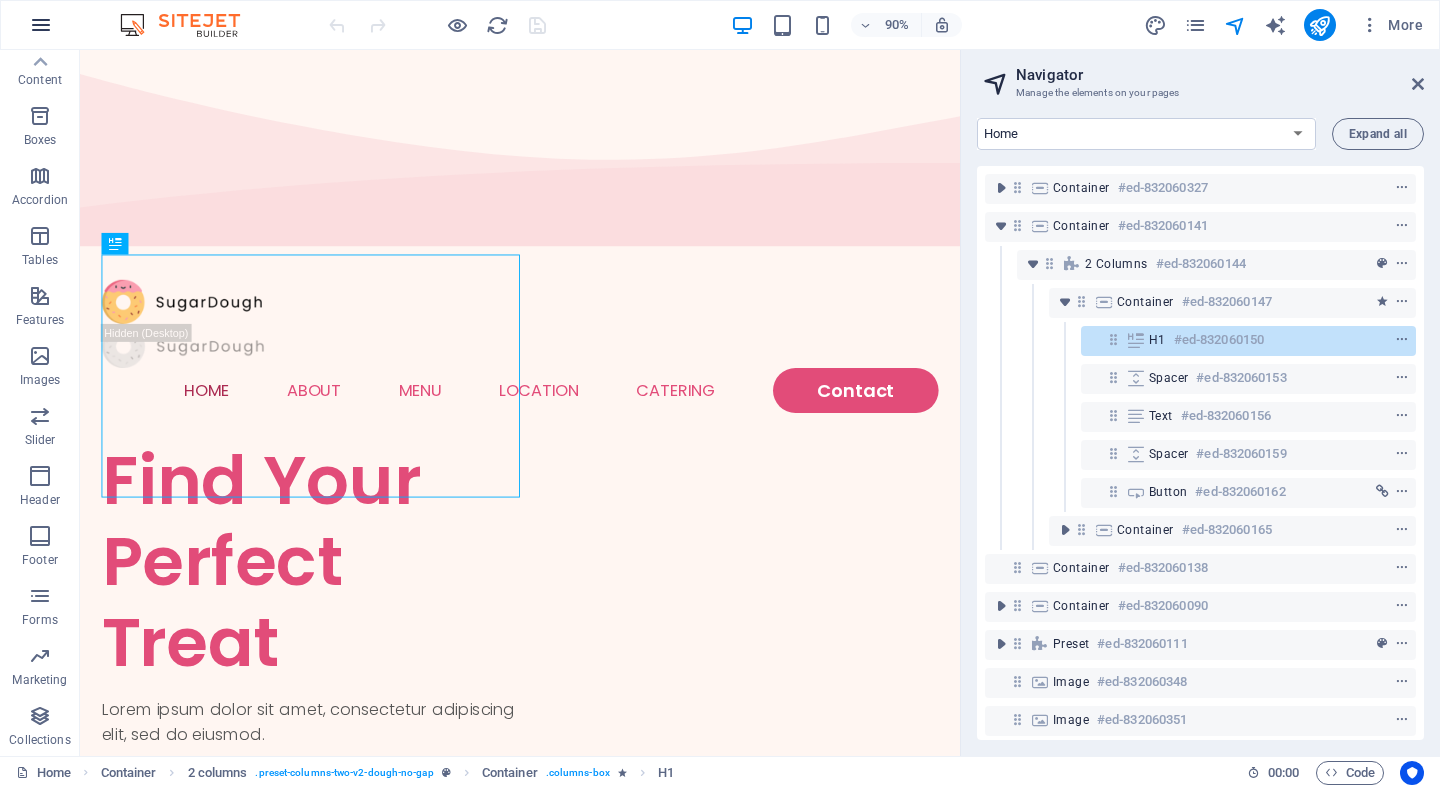 click at bounding box center [41, 25] 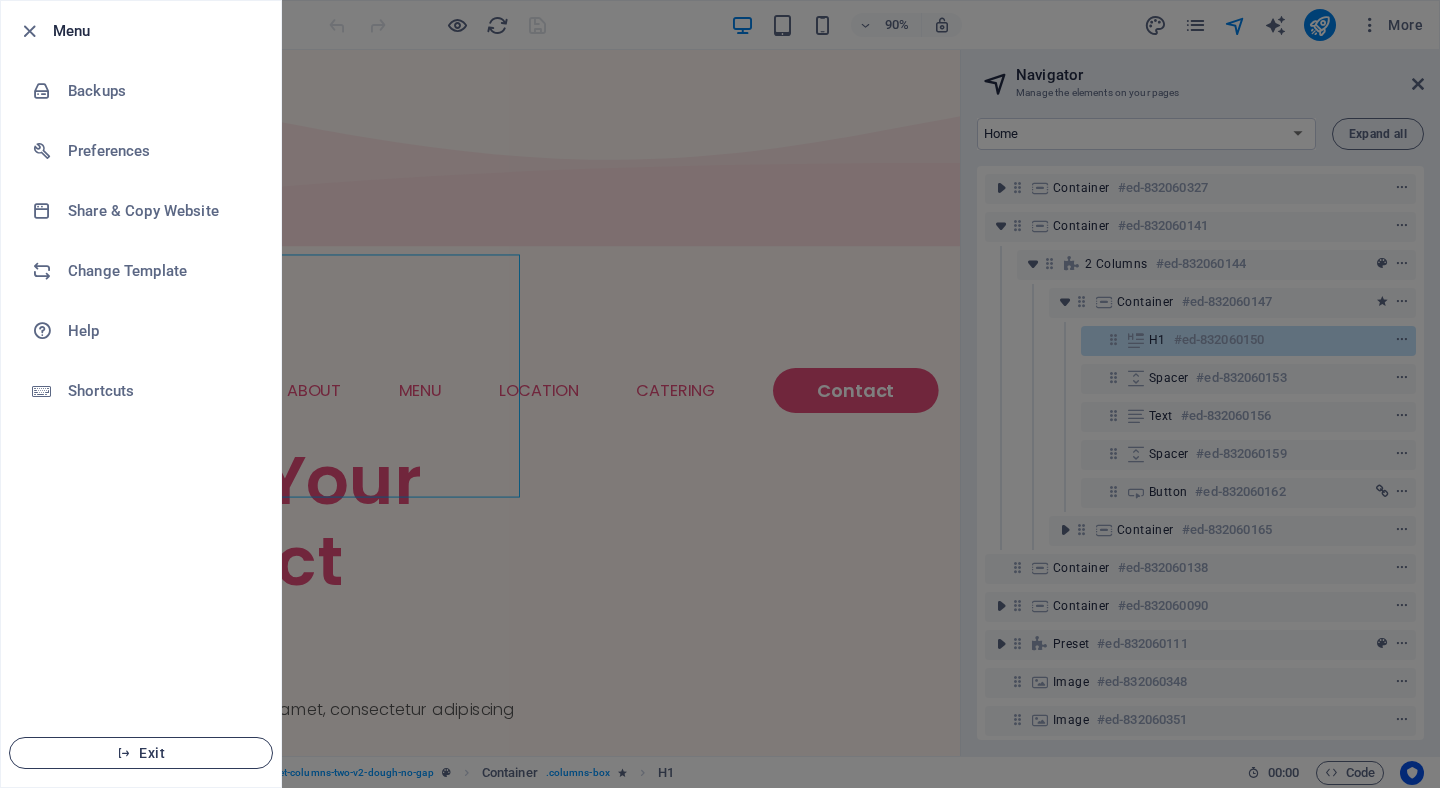 click on "Exit" at bounding box center (141, 753) 